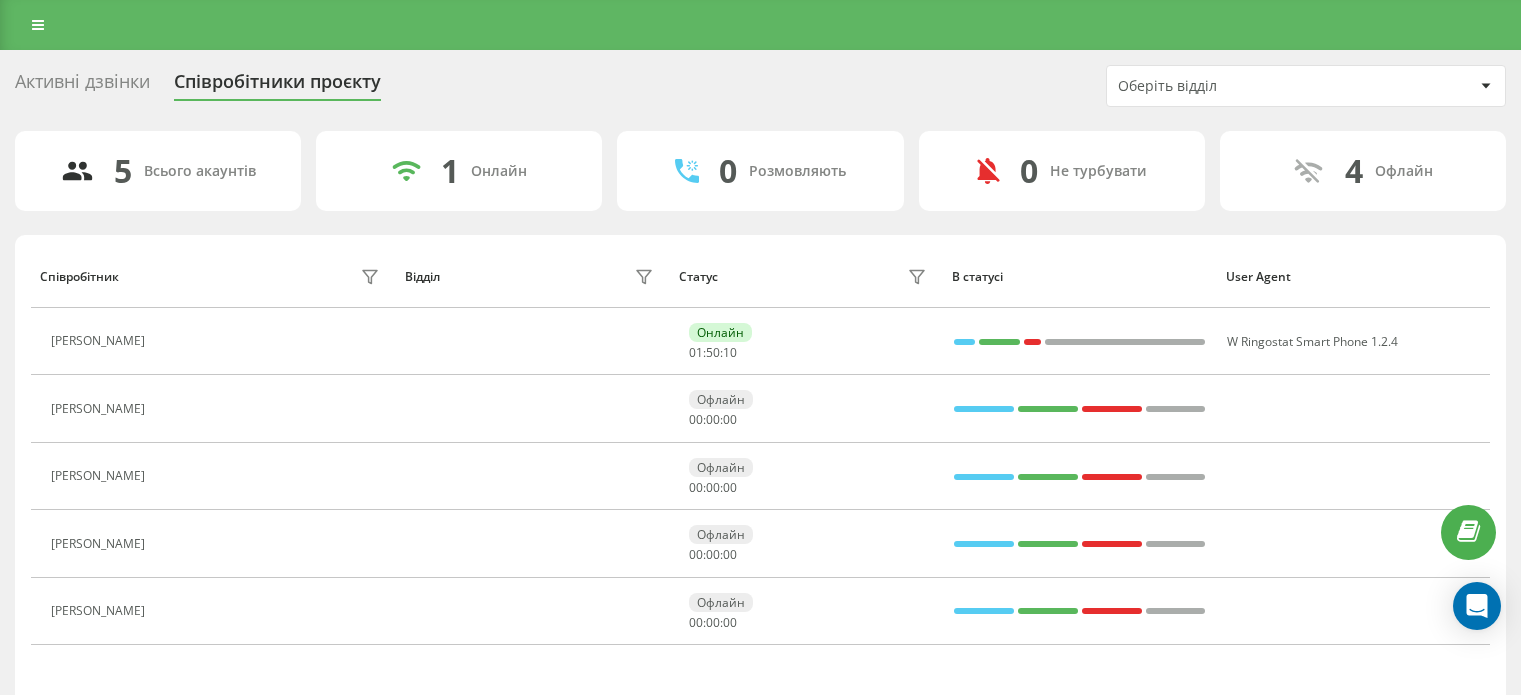 scroll, scrollTop: 0, scrollLeft: 0, axis: both 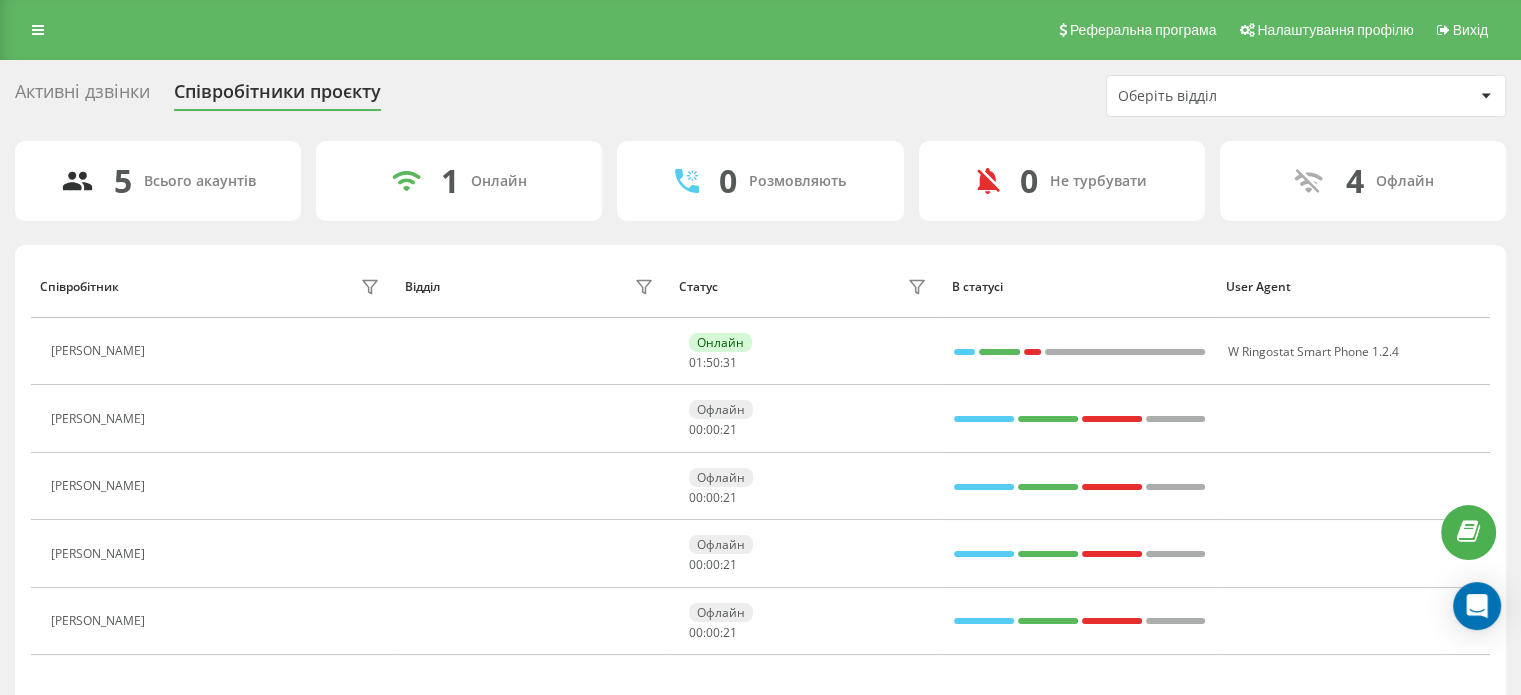 click on "Активні дзвінки" at bounding box center (82, 96) 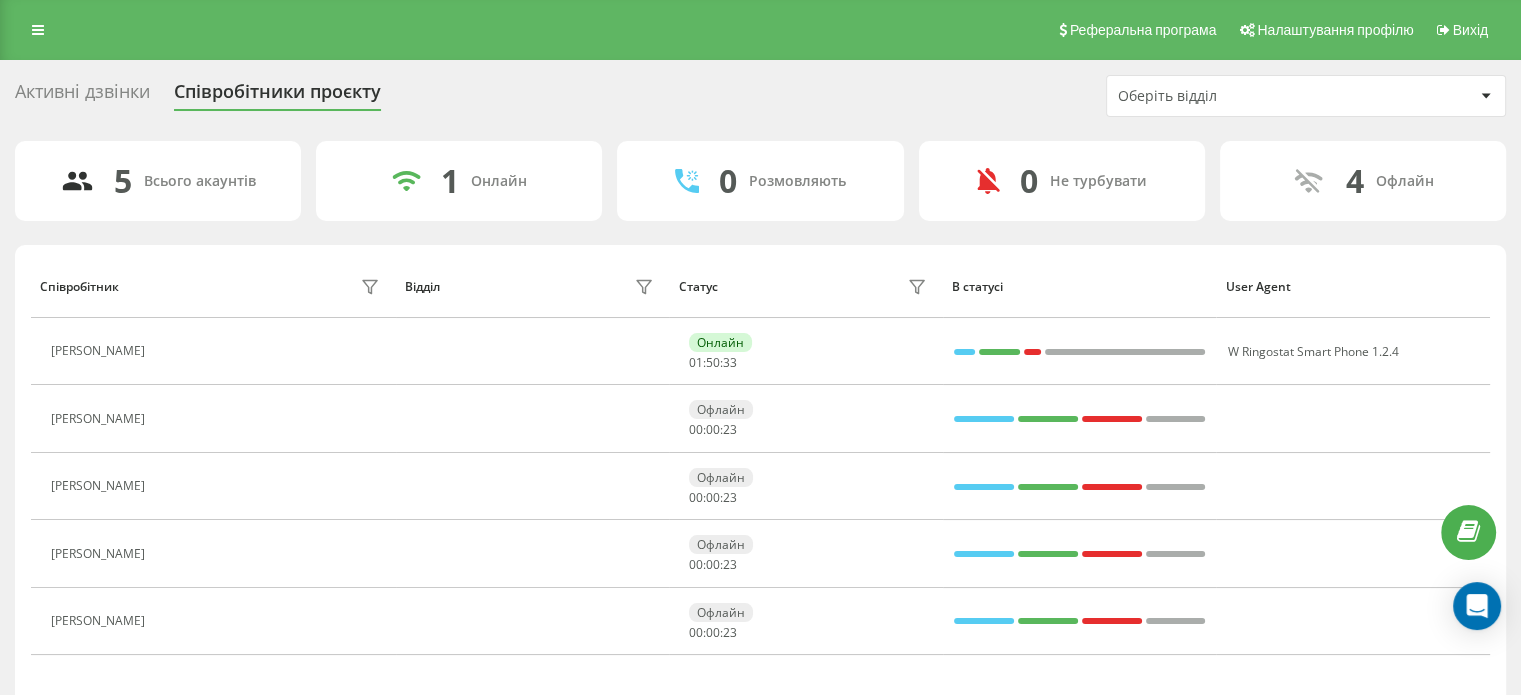 click on "Активні дзвінки Співробітники проєкту Оберіть відділ" at bounding box center (760, 96) 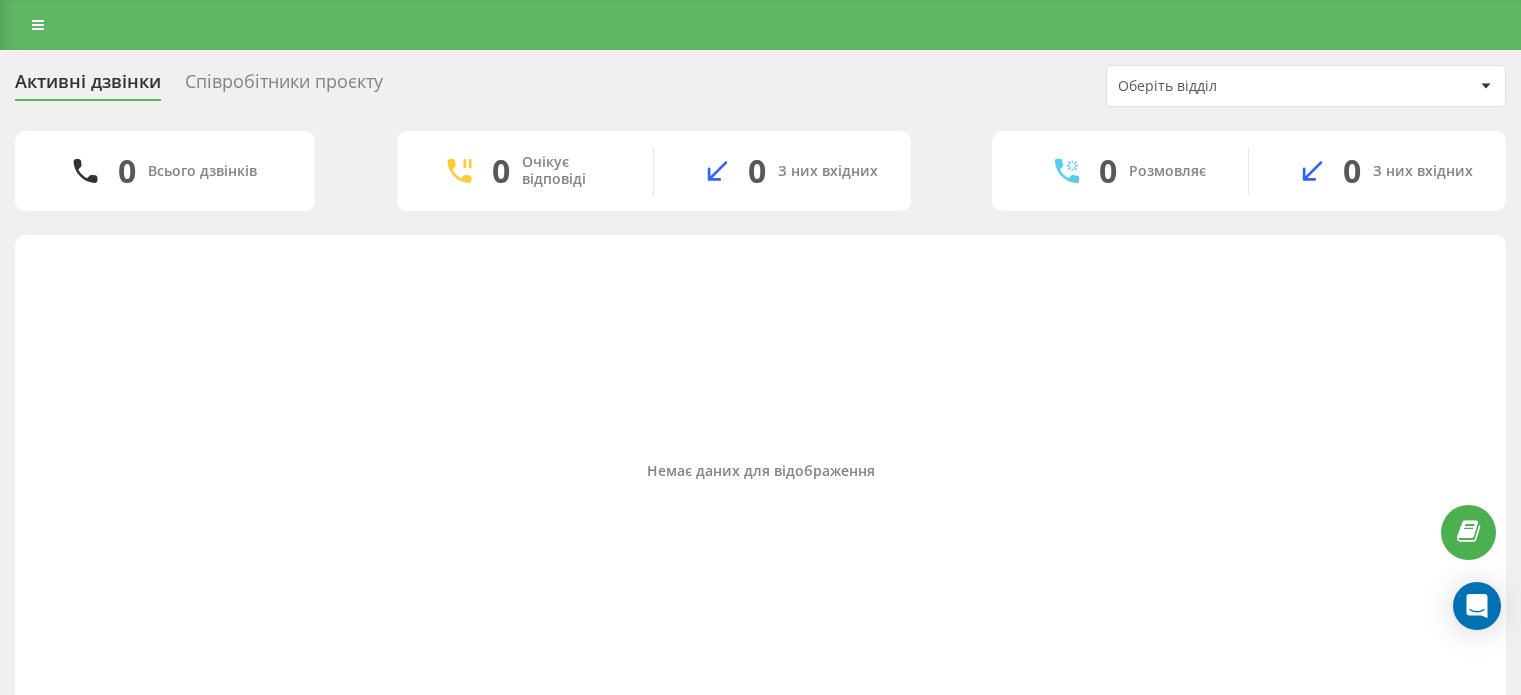 scroll, scrollTop: 0, scrollLeft: 0, axis: both 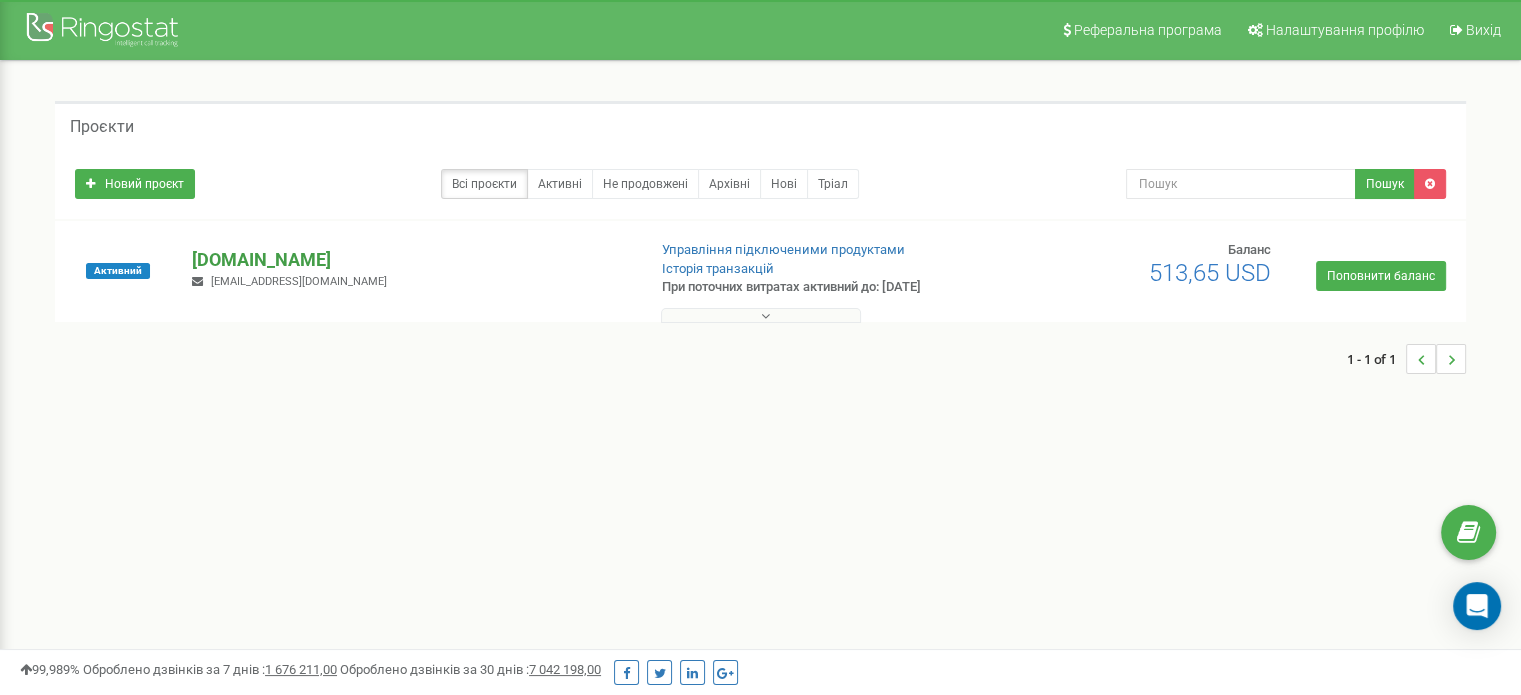 click on "[DOMAIN_NAME]" at bounding box center (410, 260) 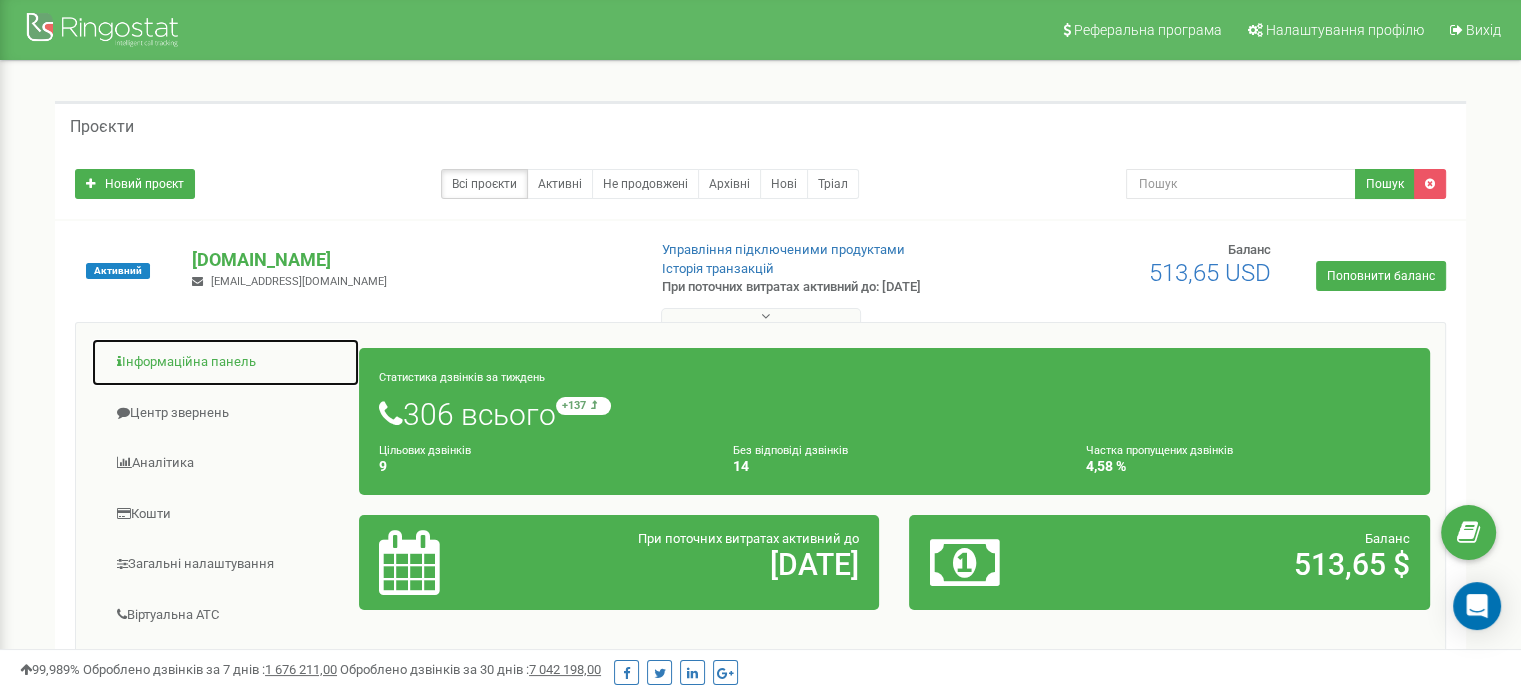 click on "Інформаційна панель" at bounding box center (225, 362) 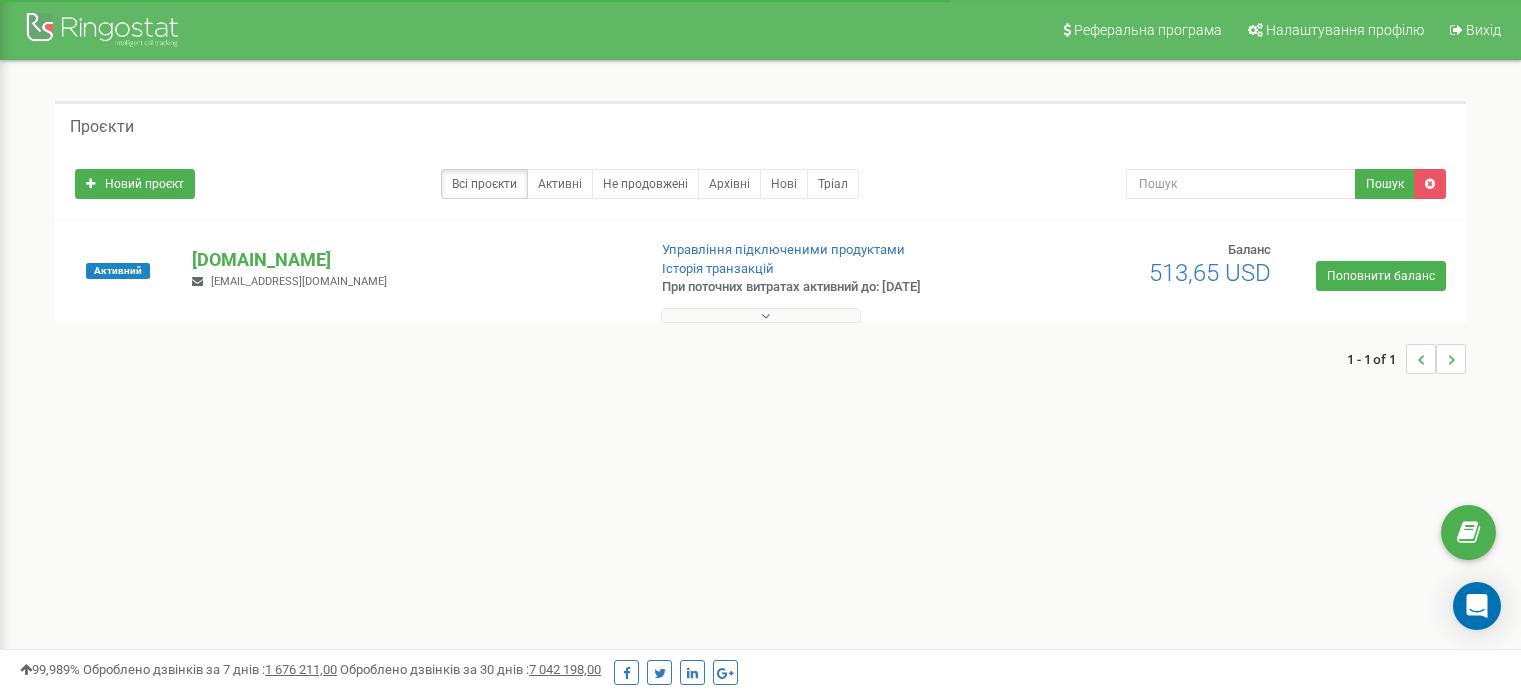 scroll, scrollTop: 0, scrollLeft: 0, axis: both 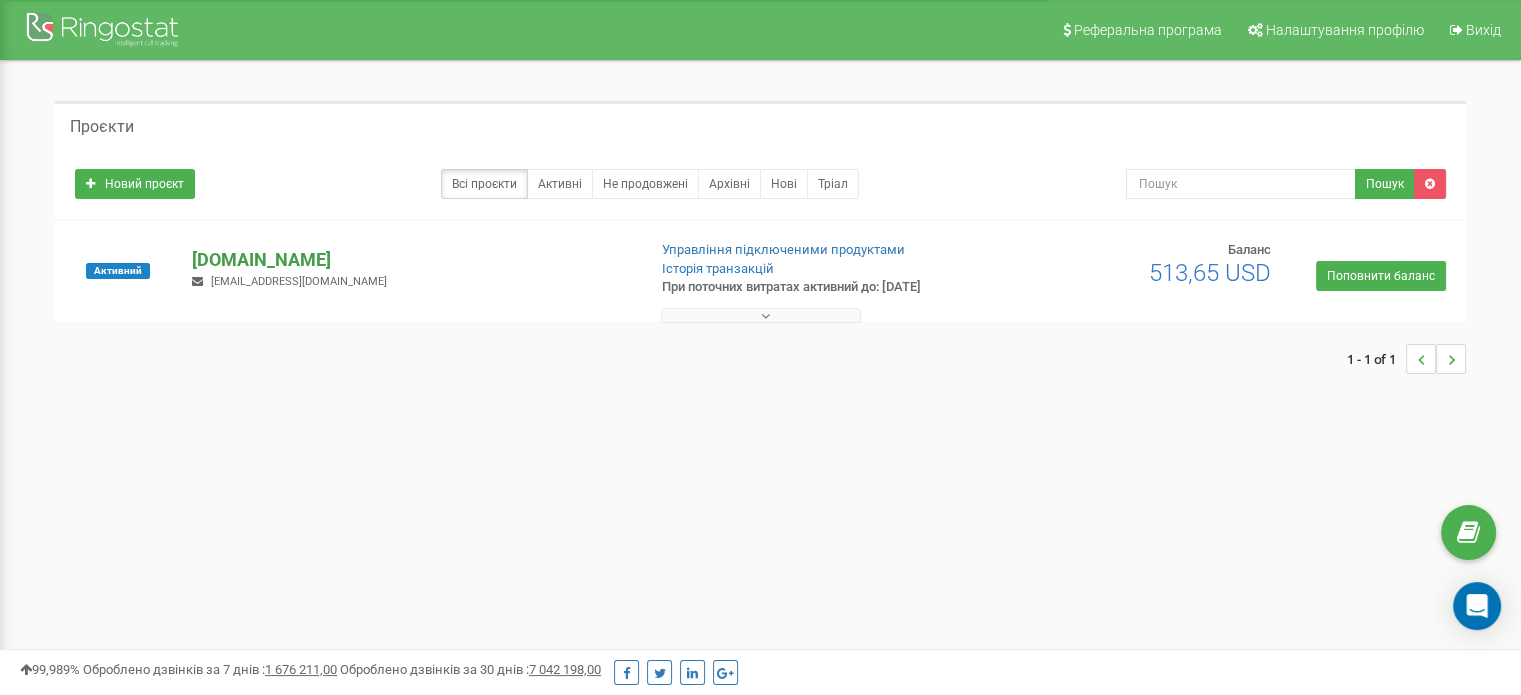 click on "[DOMAIN_NAME]" at bounding box center [410, 260] 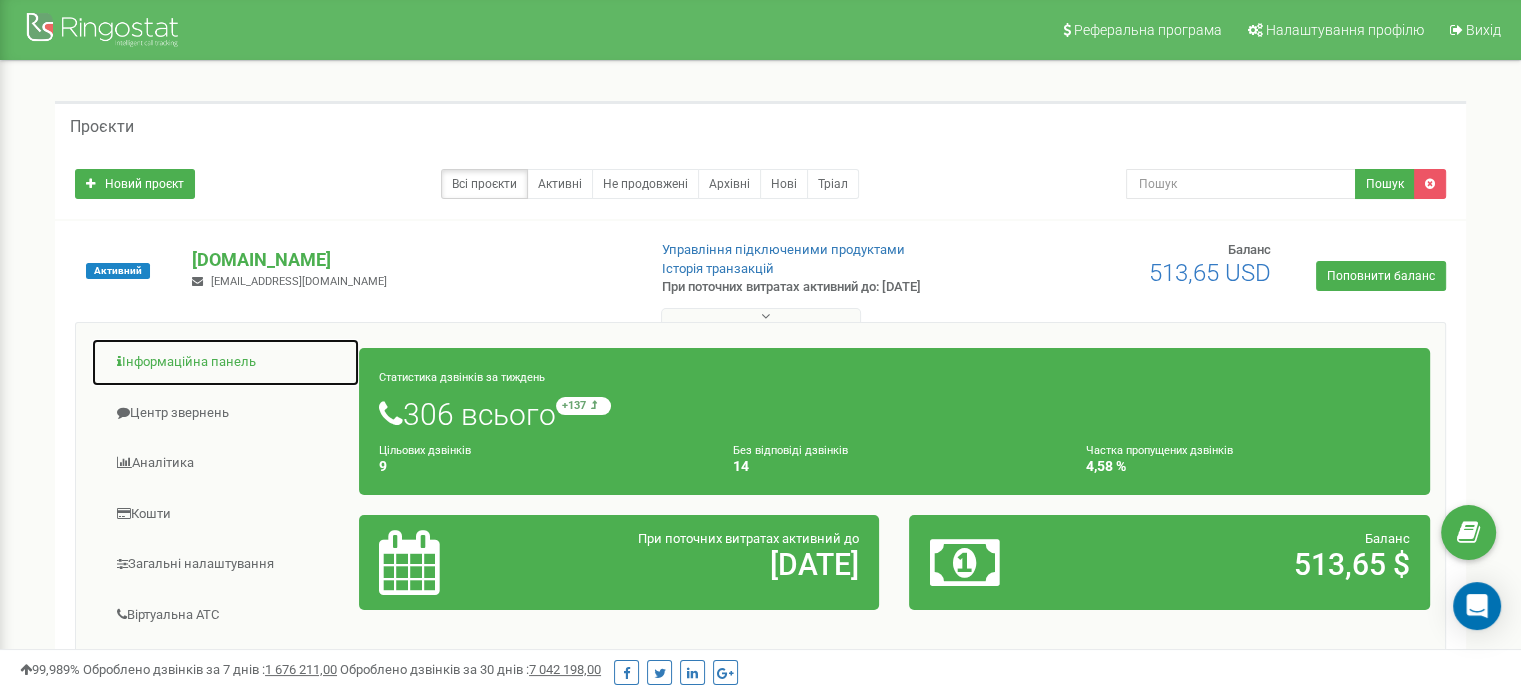 click on "Інформаційна панель" at bounding box center [225, 362] 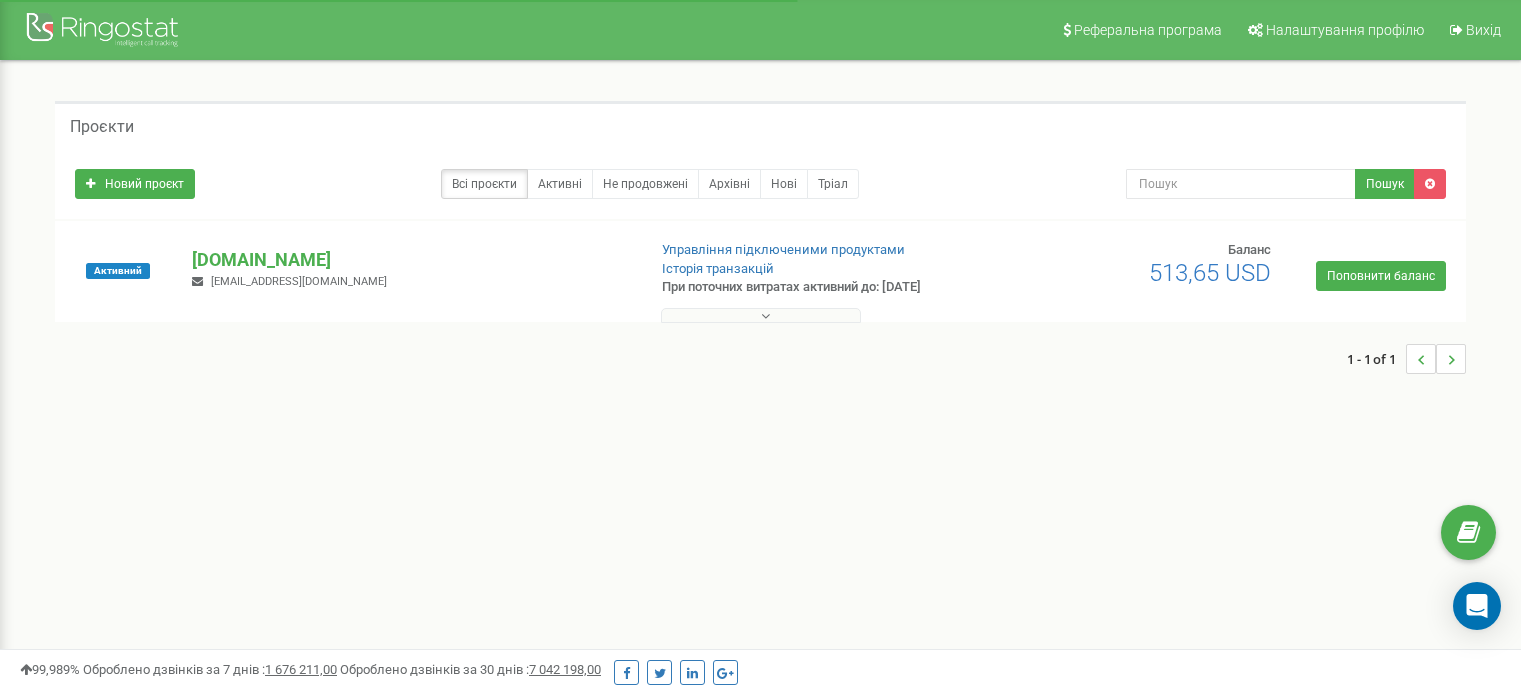 scroll, scrollTop: 0, scrollLeft: 0, axis: both 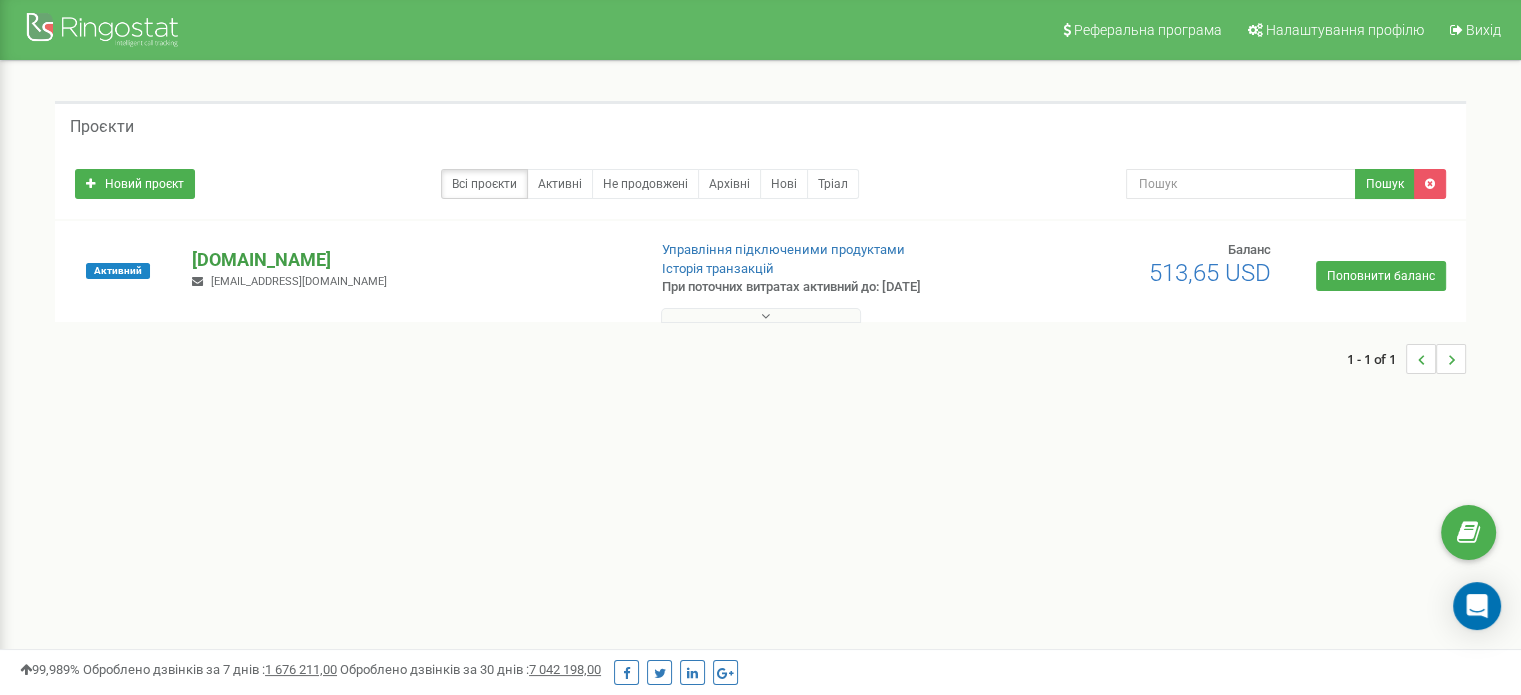 click on "[DOMAIN_NAME]" at bounding box center (410, 260) 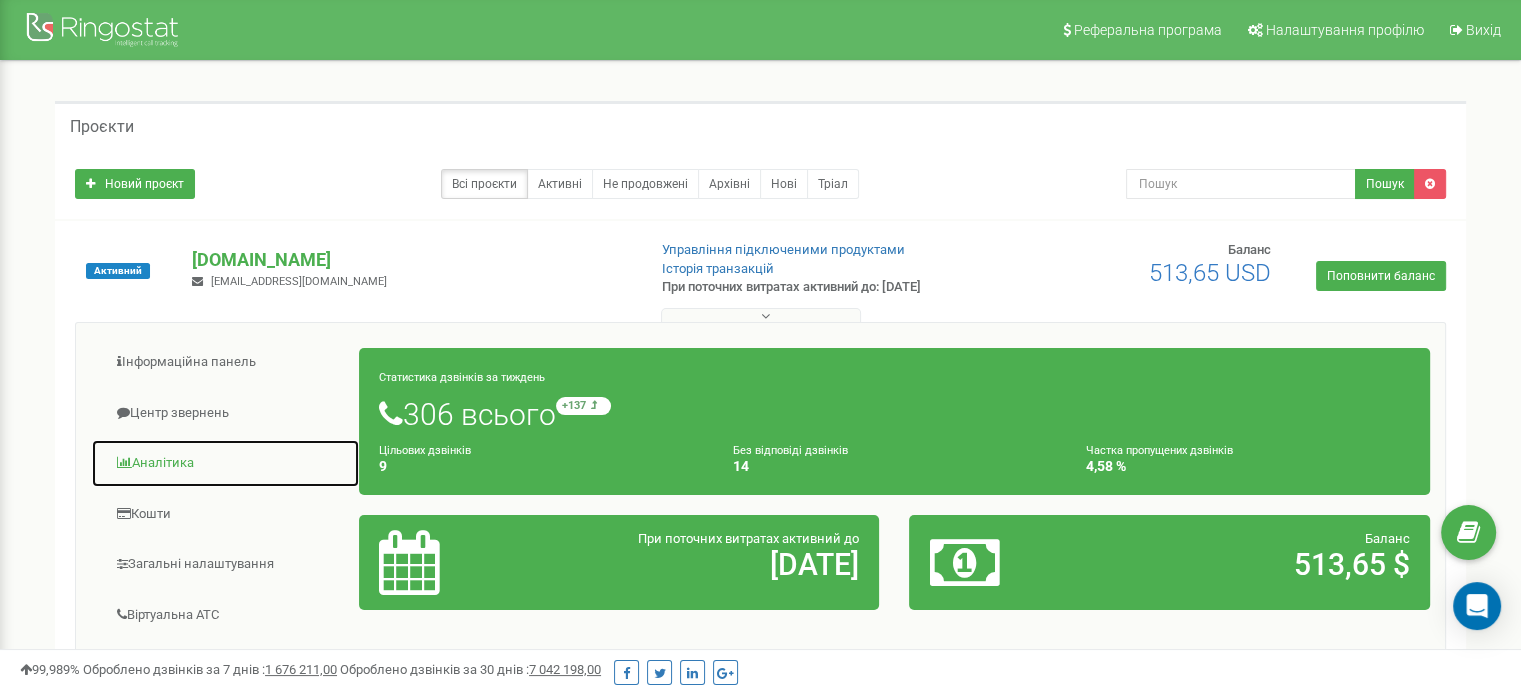 click on "Аналiтика" at bounding box center [225, 463] 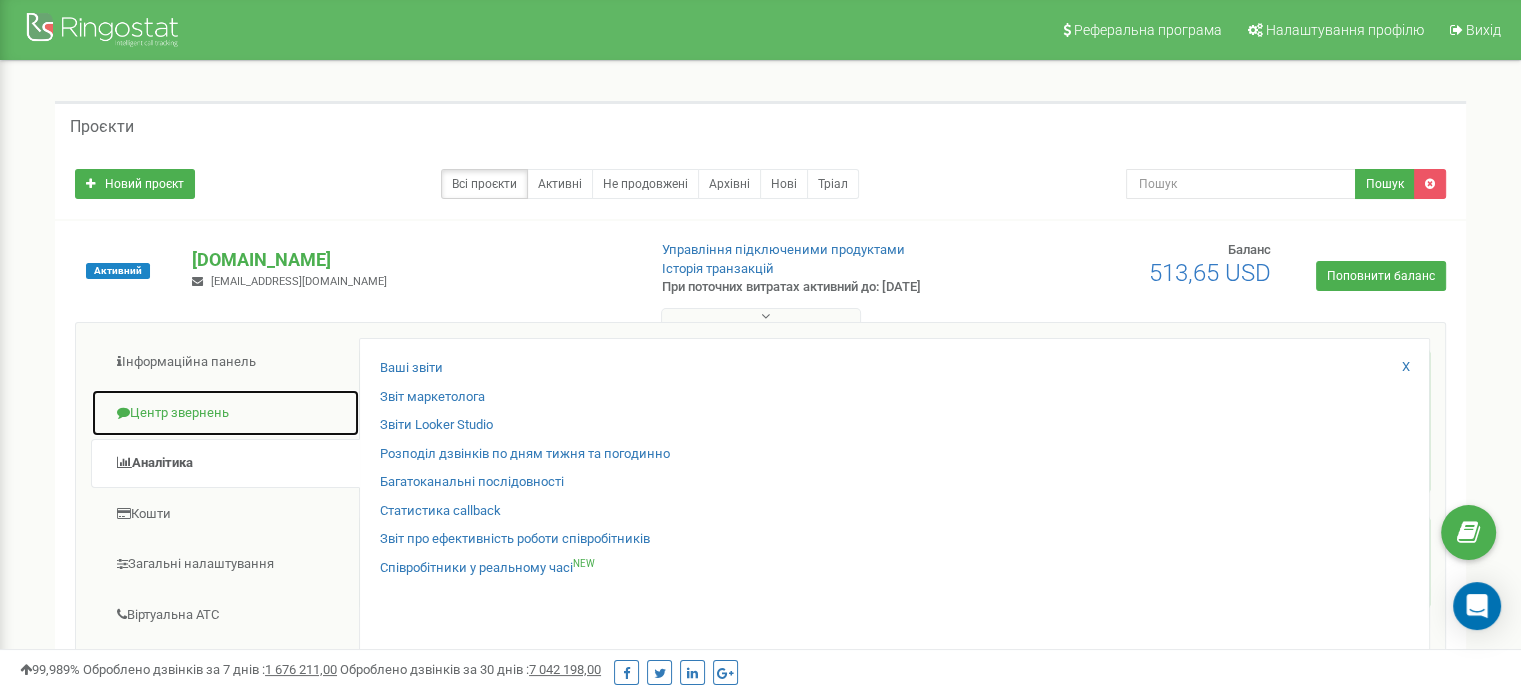 click on "Центр звернень" at bounding box center [225, 413] 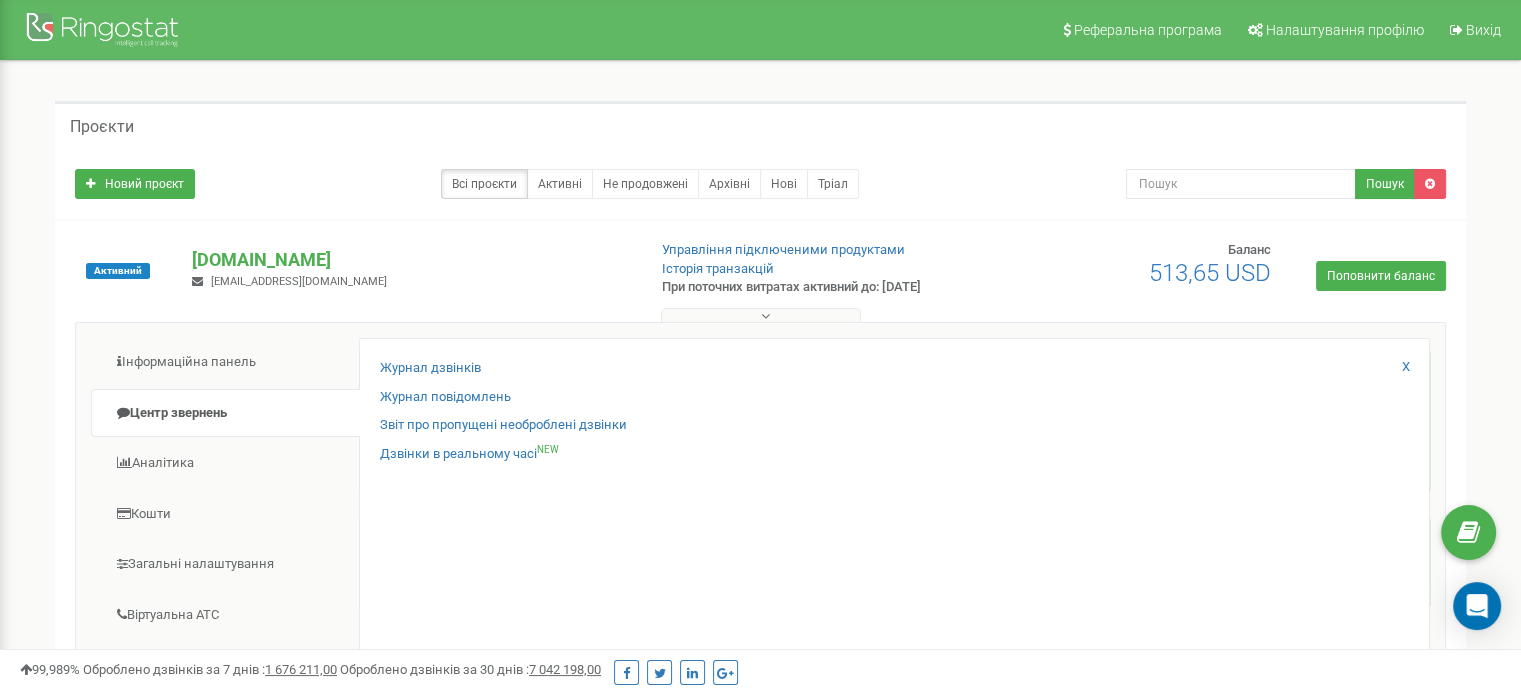 click on "Журнал дзвінків
Журнал повідомлень
Звіт про пропущені необроблені дзвінки
Дзвінки в реальному часі  NEW
X" at bounding box center [894, 661] 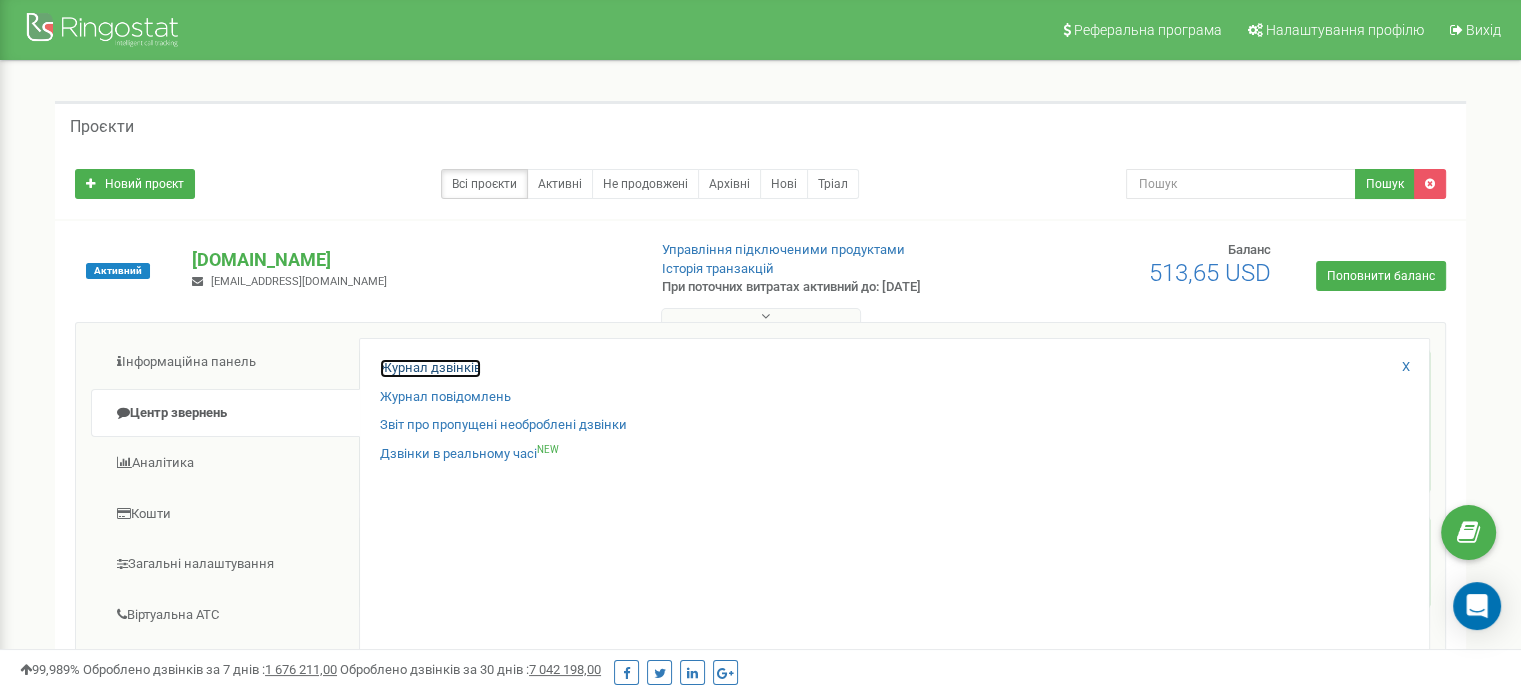 click on "Журнал дзвінків" at bounding box center (430, 368) 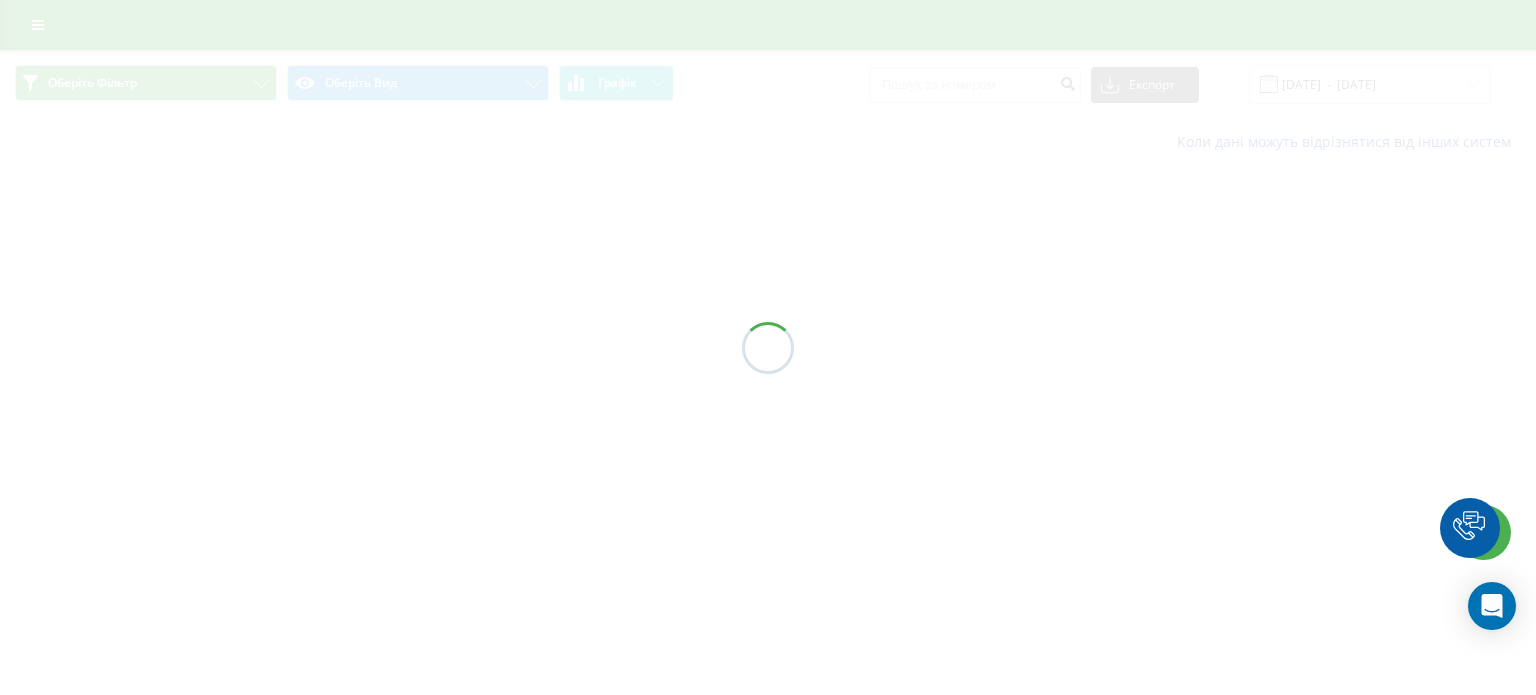 scroll, scrollTop: 0, scrollLeft: 0, axis: both 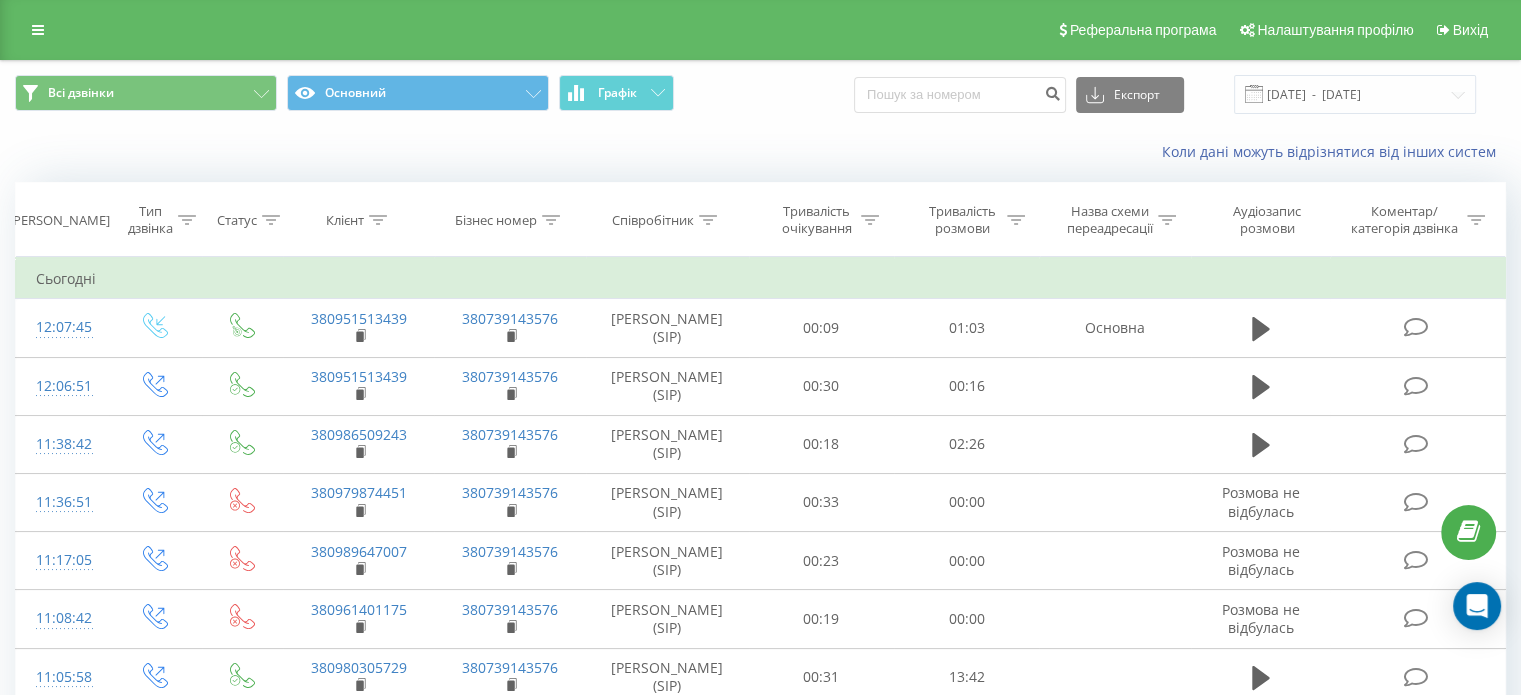 click on "Співробітник" at bounding box center [667, 220] 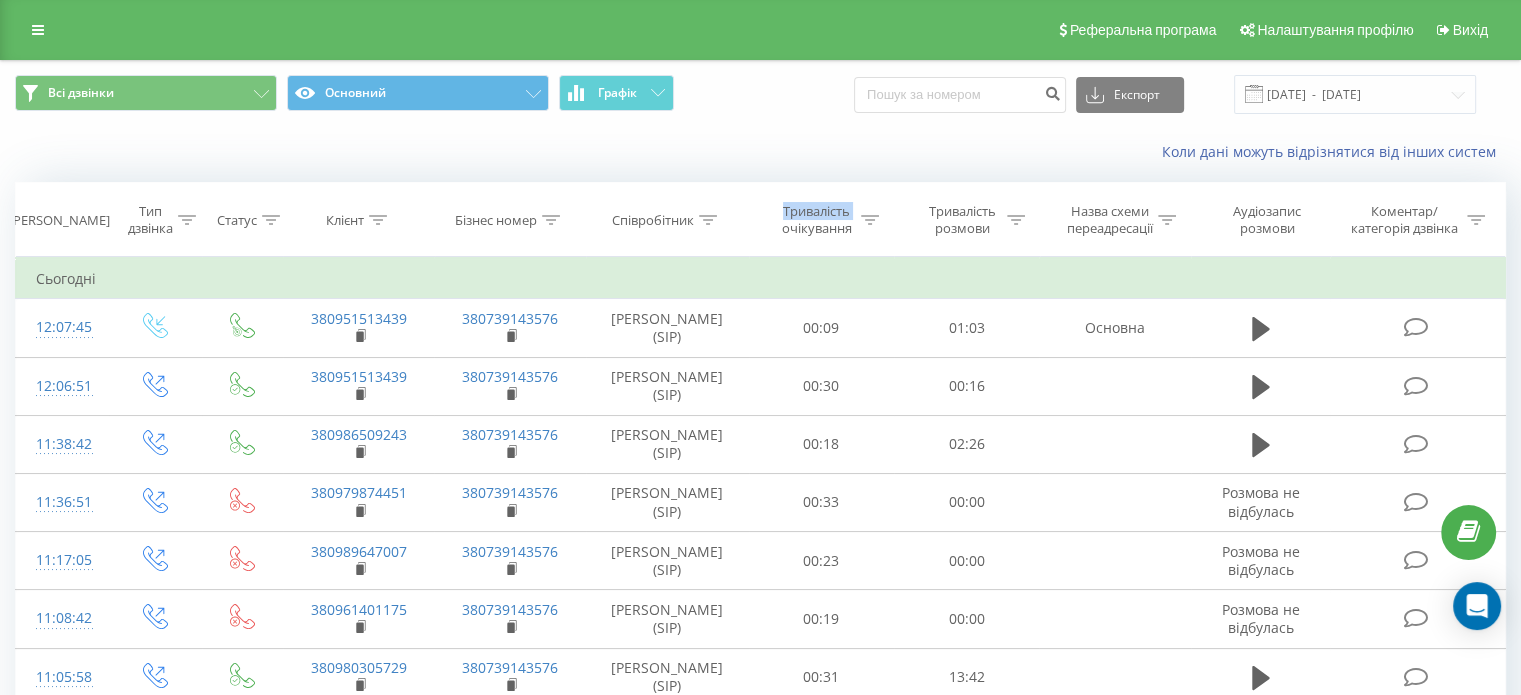click at bounding box center (708, 220) 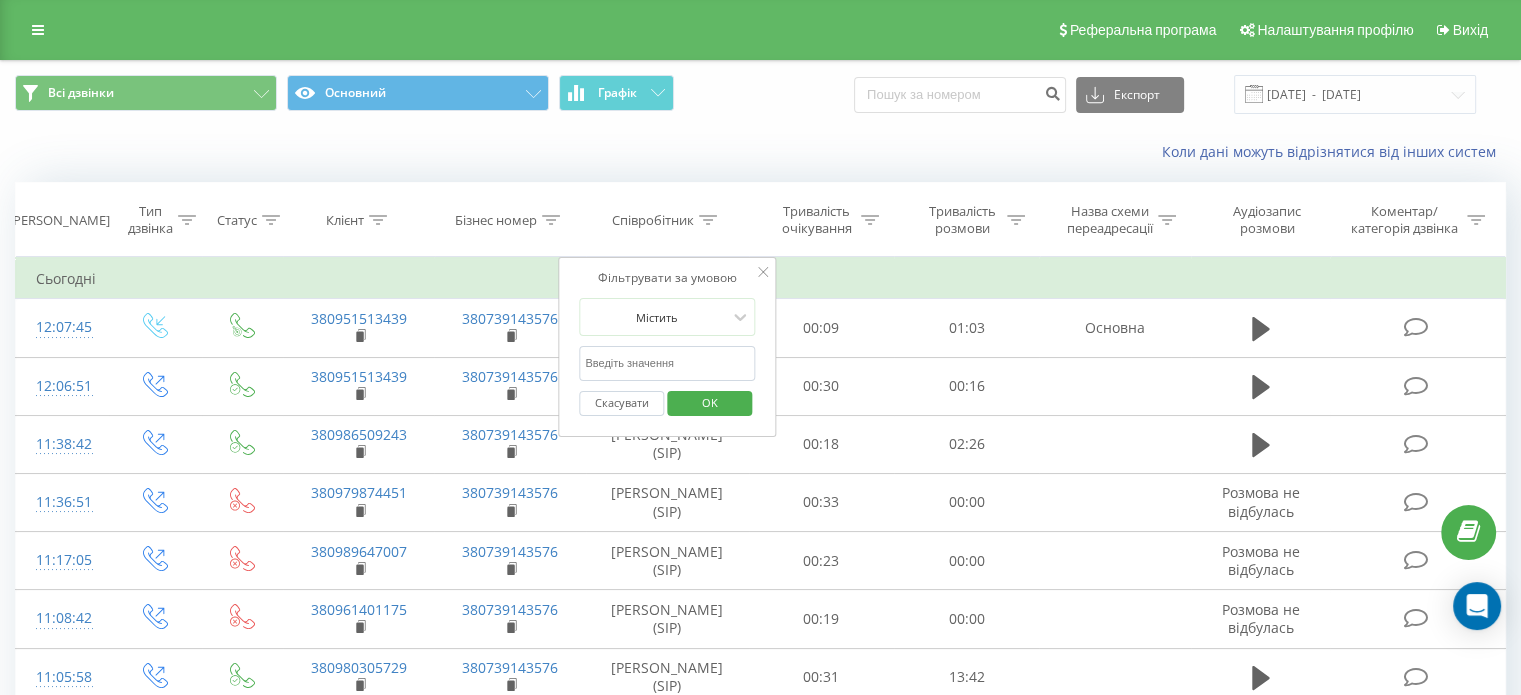 click at bounding box center [667, 363] 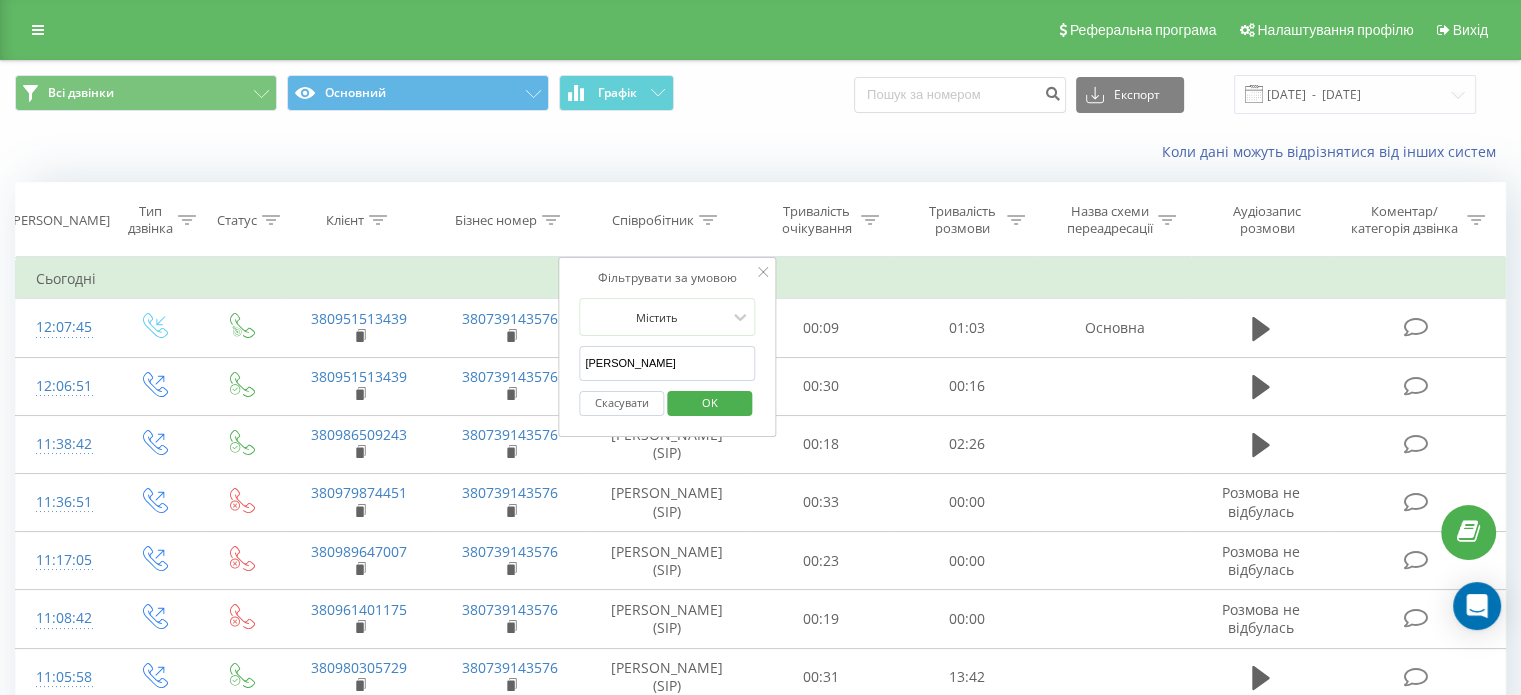 click on "OK" at bounding box center [709, 403] 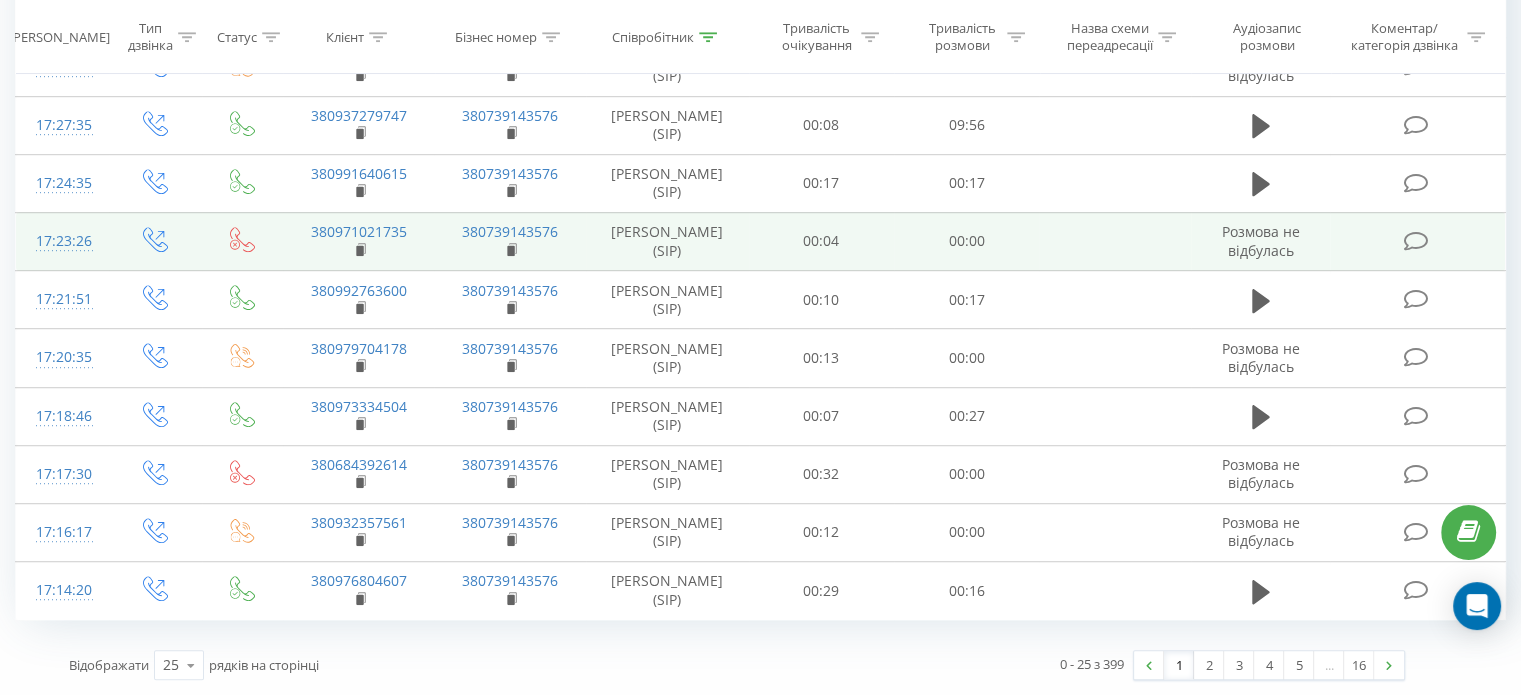 scroll, scrollTop: 1500, scrollLeft: 0, axis: vertical 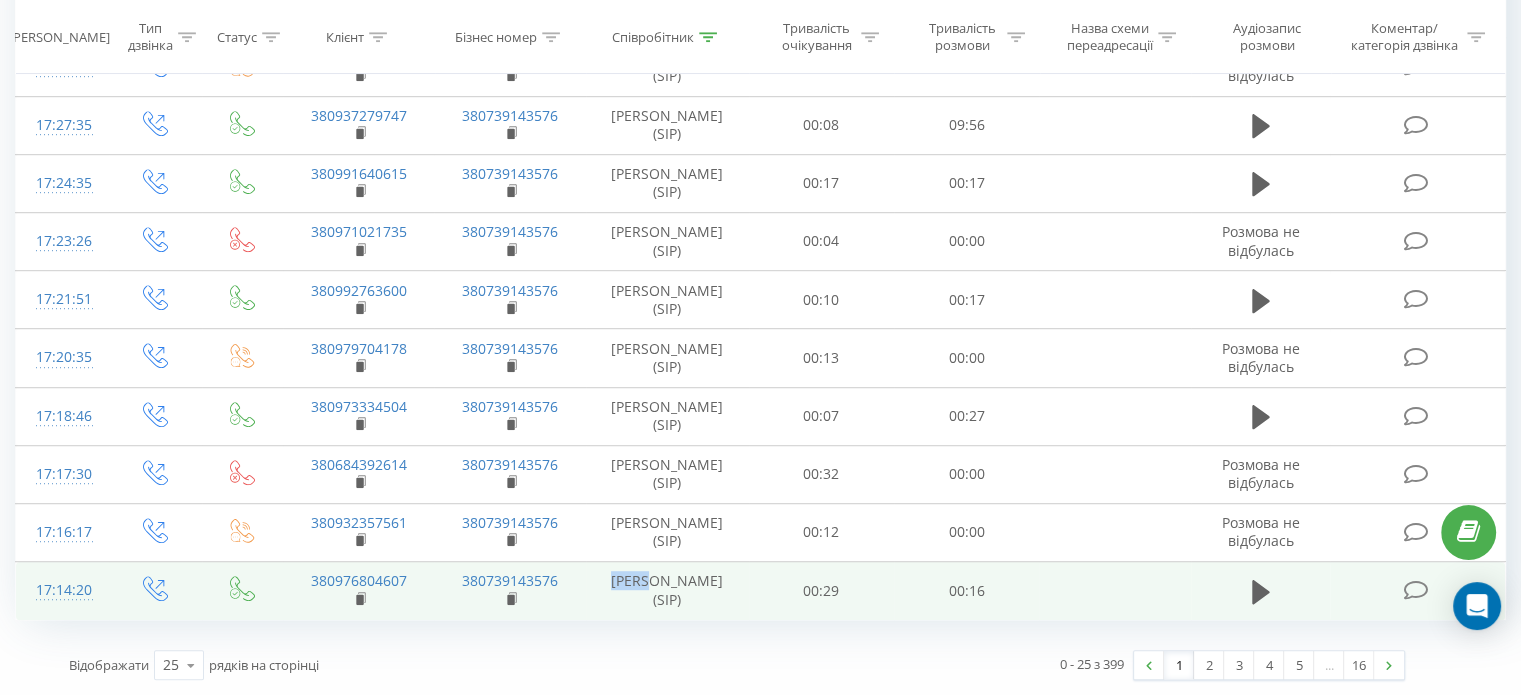 drag, startPoint x: 625, startPoint y: 576, endPoint x: 668, endPoint y: 573, distance: 43.104523 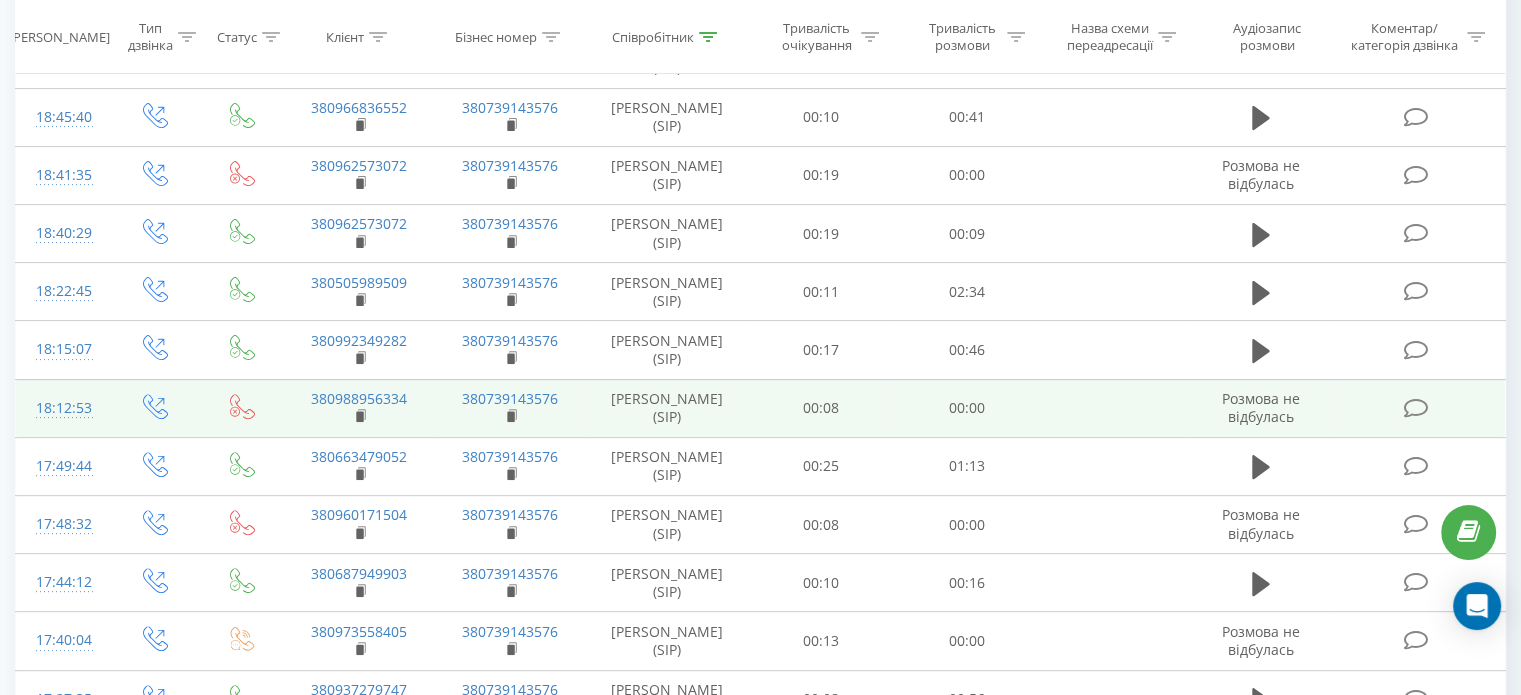 scroll, scrollTop: 0, scrollLeft: 0, axis: both 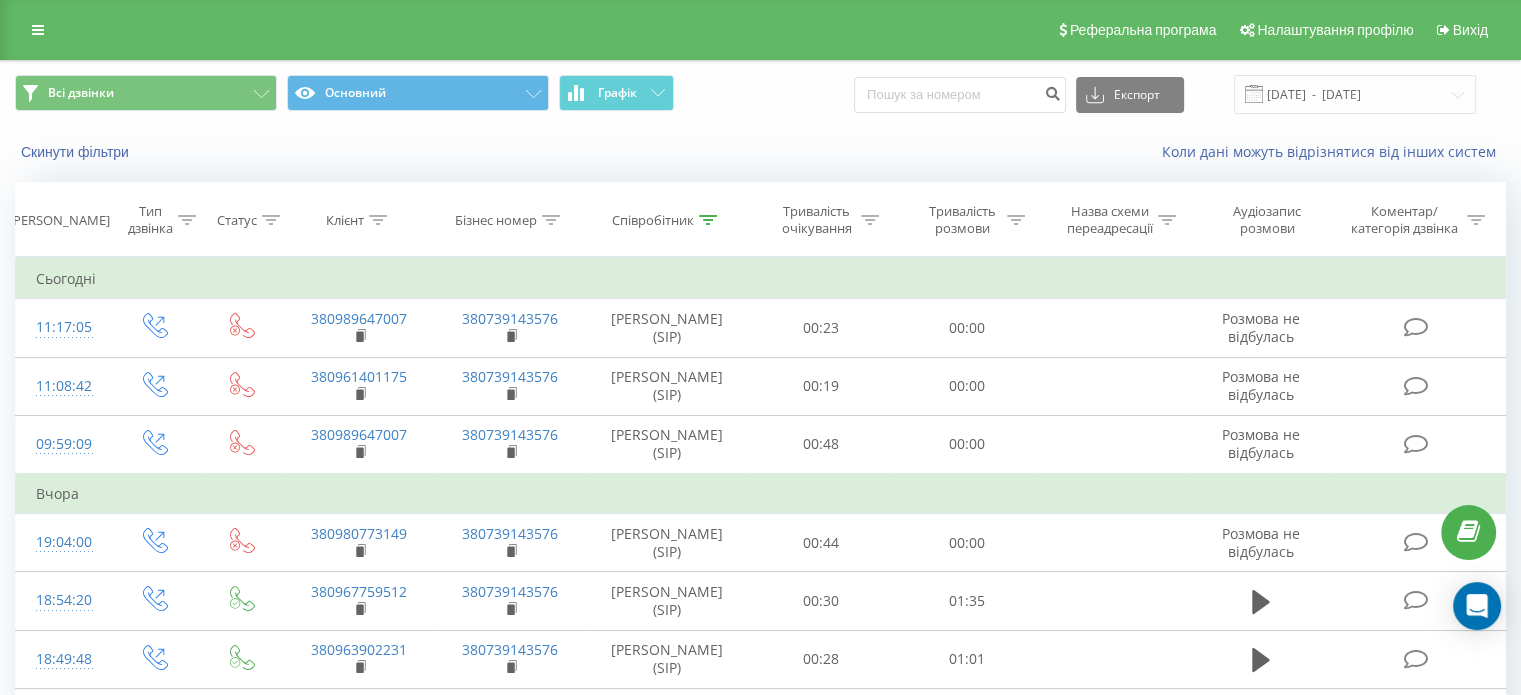 click on "Співробітник" at bounding box center [653, 220] 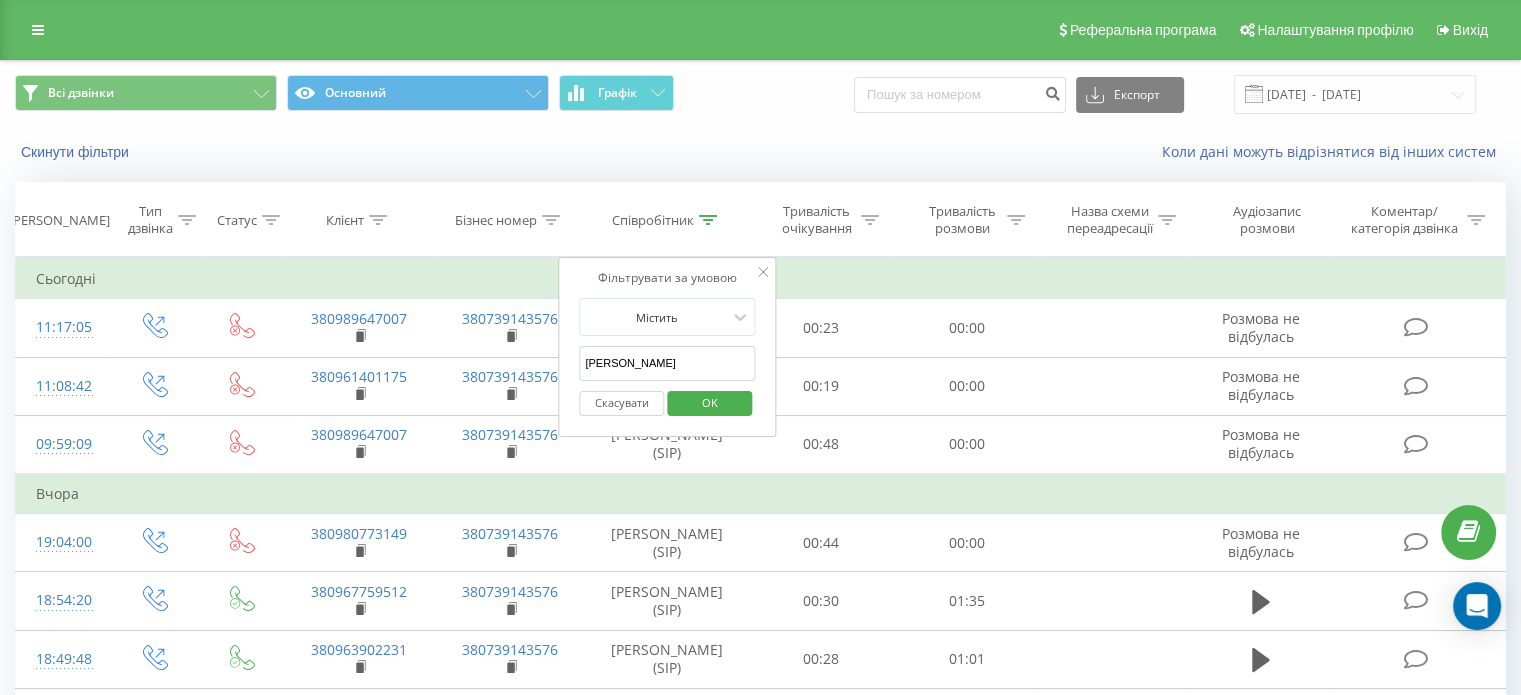 click 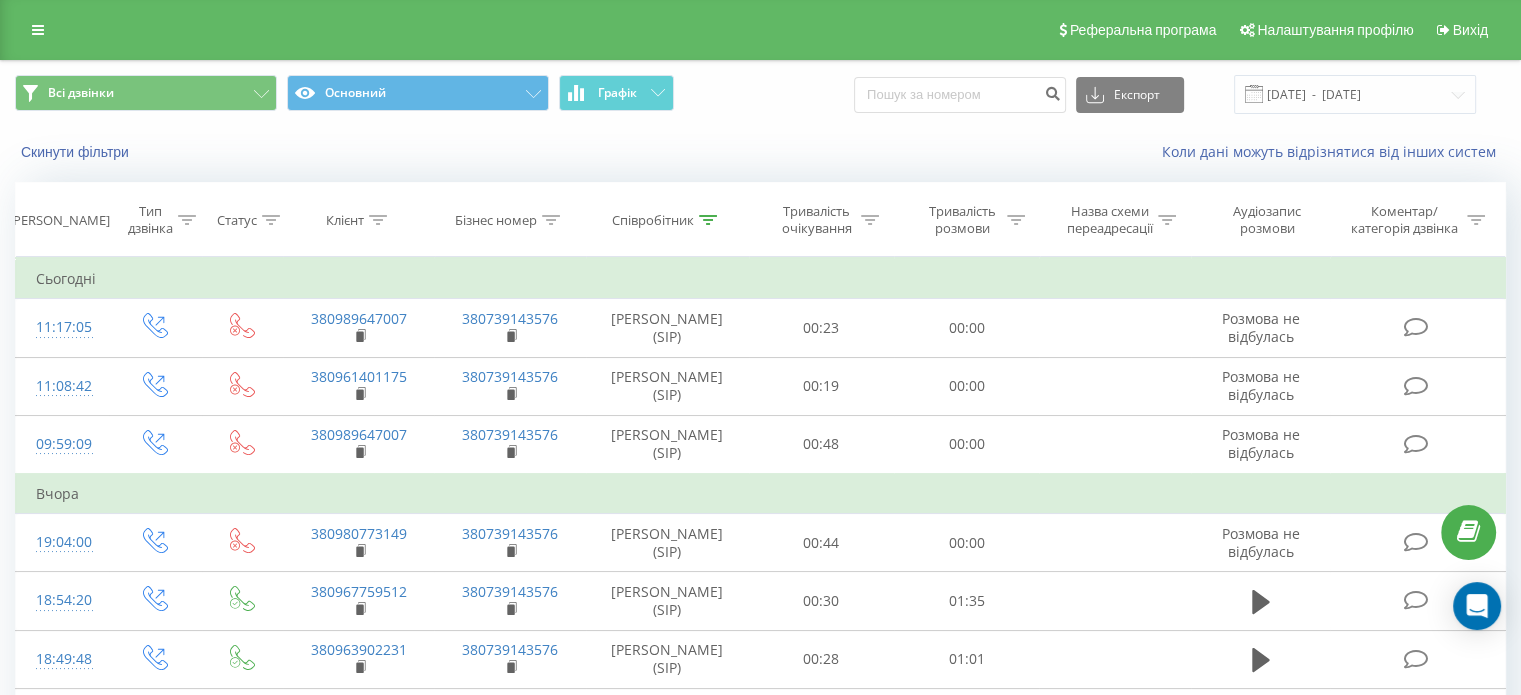 click 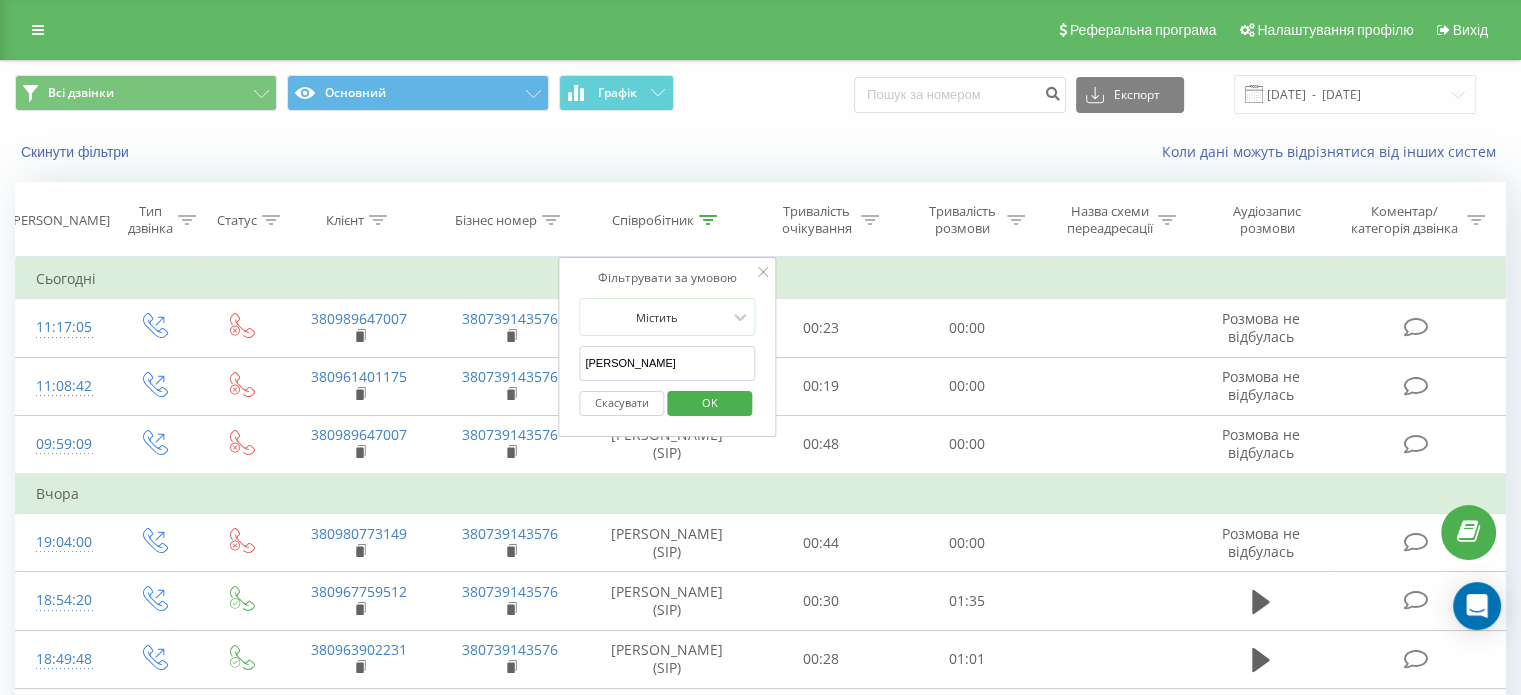click on "Юлія" at bounding box center (667, 363) 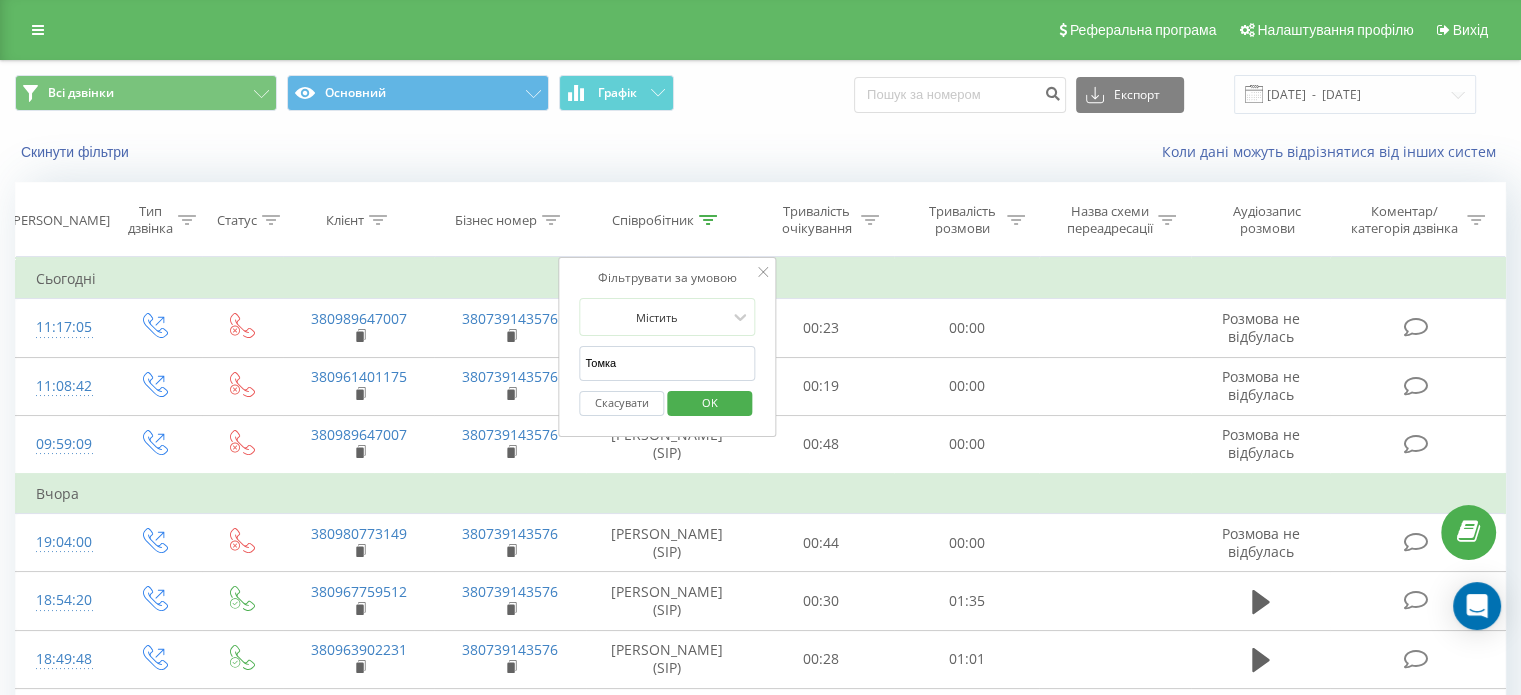 type on "Томка" 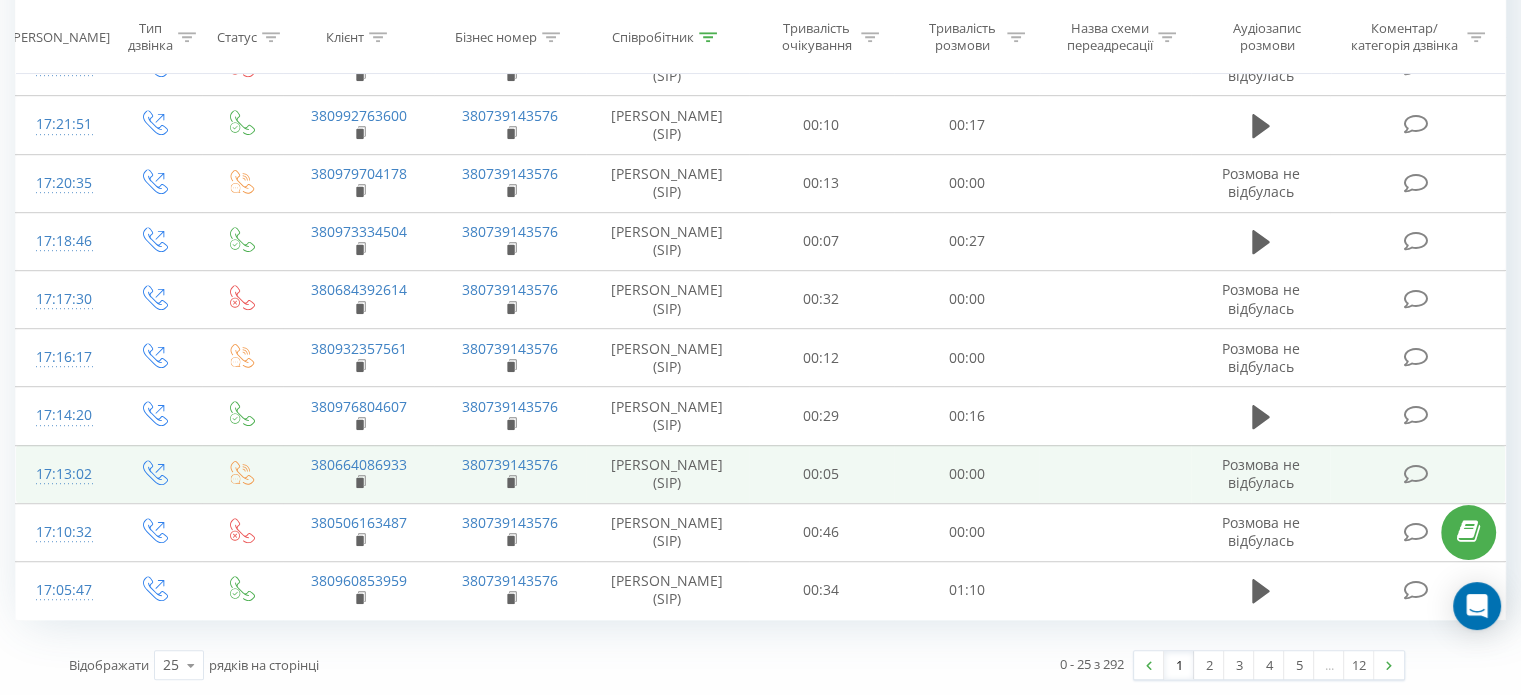 scroll, scrollTop: 1512, scrollLeft: 0, axis: vertical 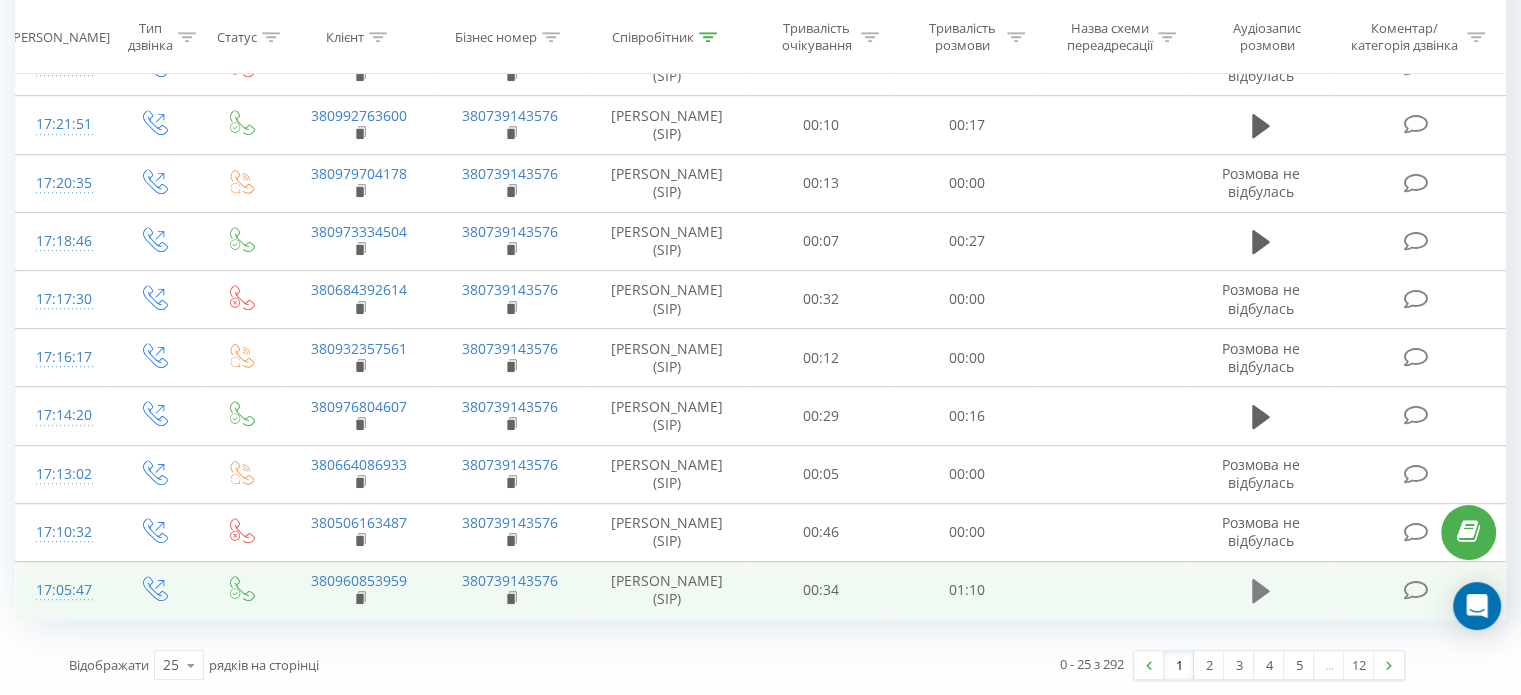 click 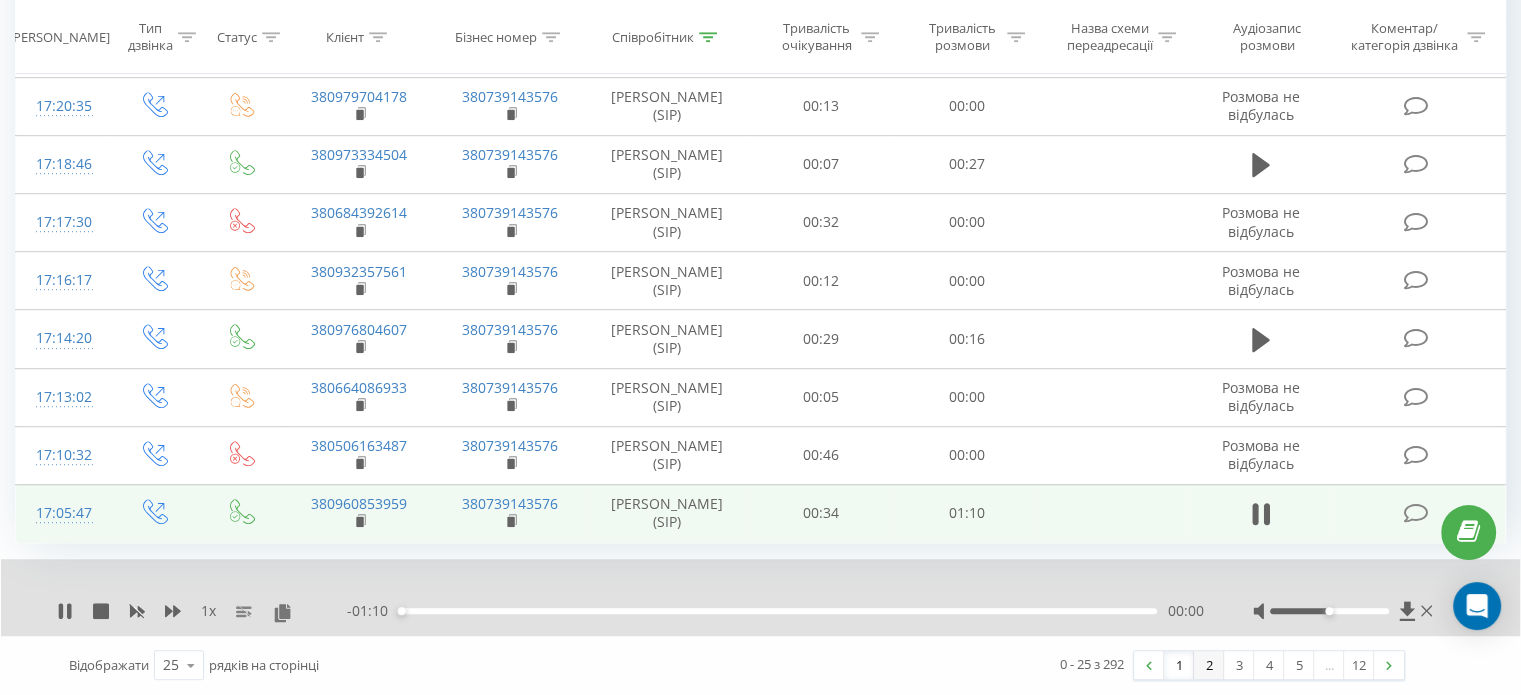 click on "2" at bounding box center [1209, 665] 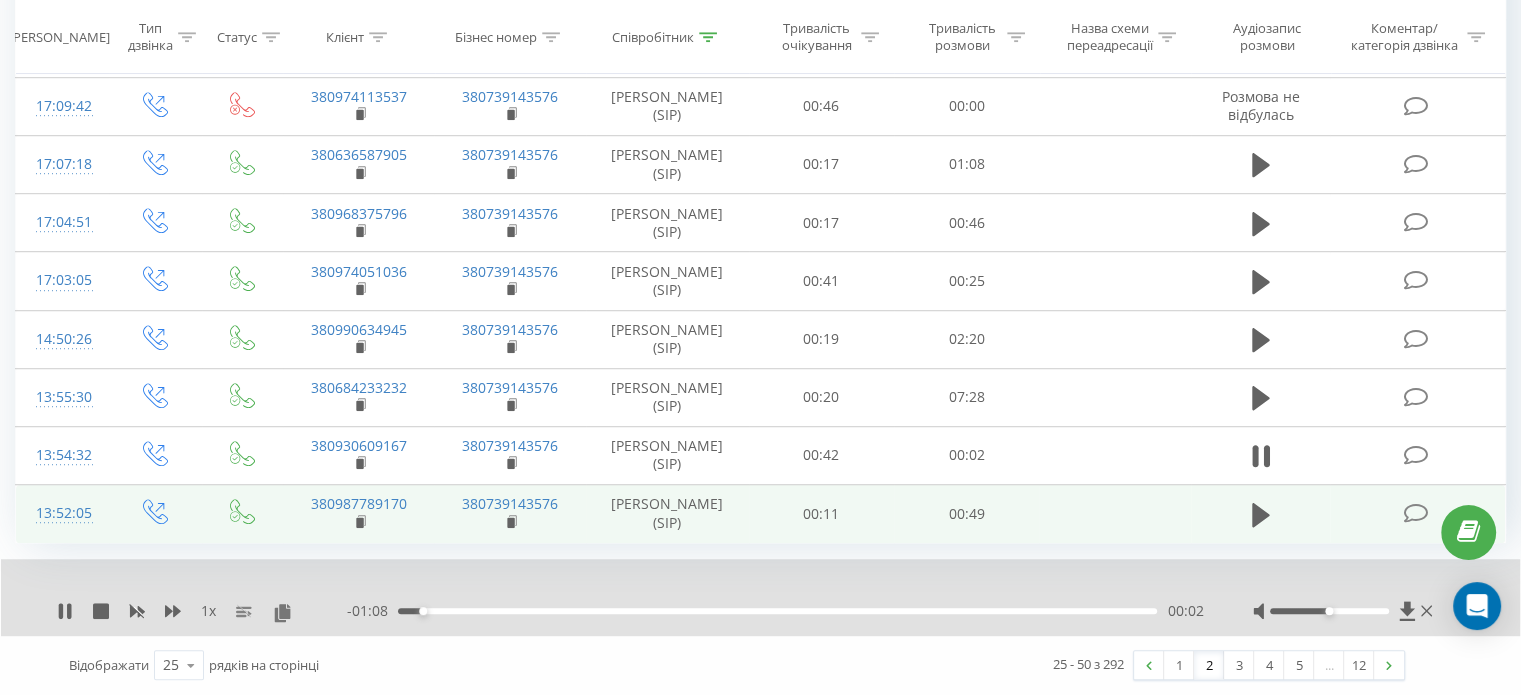scroll, scrollTop: 1629, scrollLeft: 0, axis: vertical 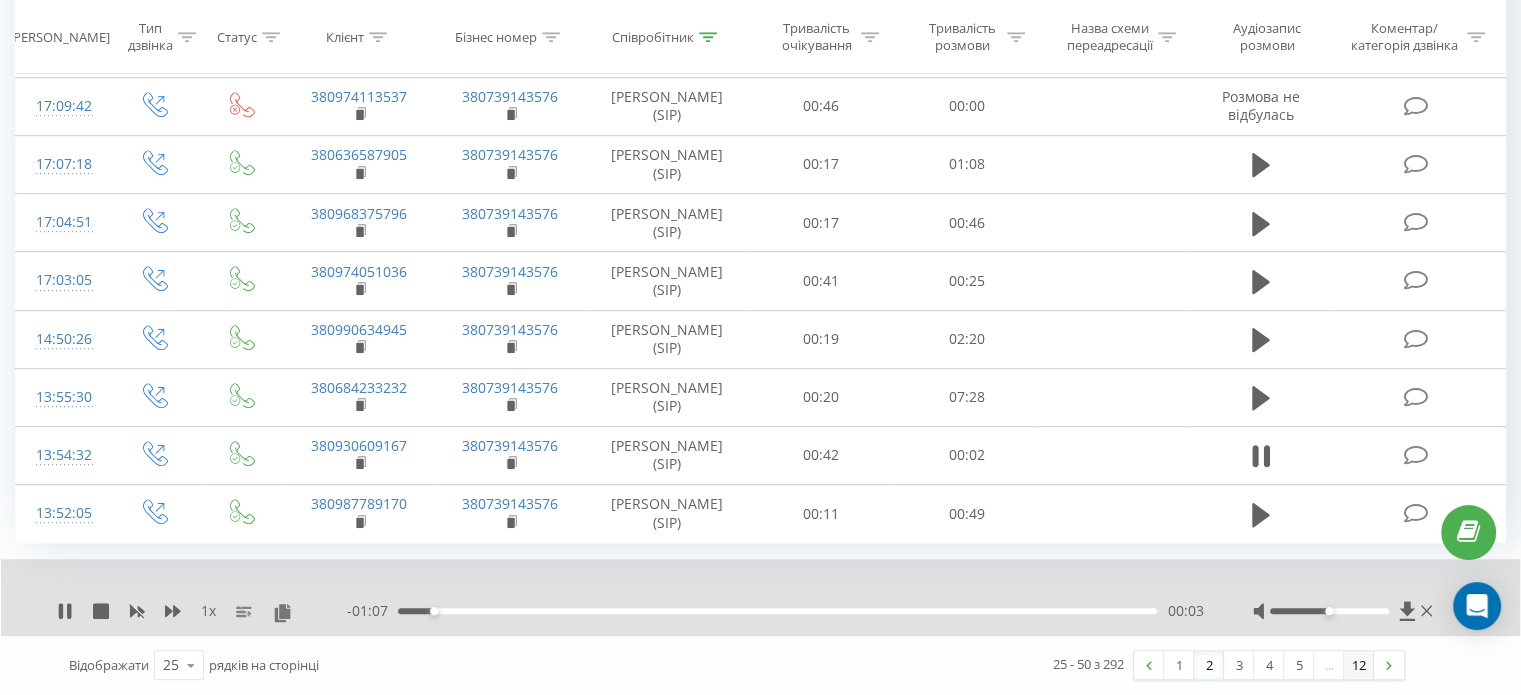click on "12" at bounding box center (1359, 665) 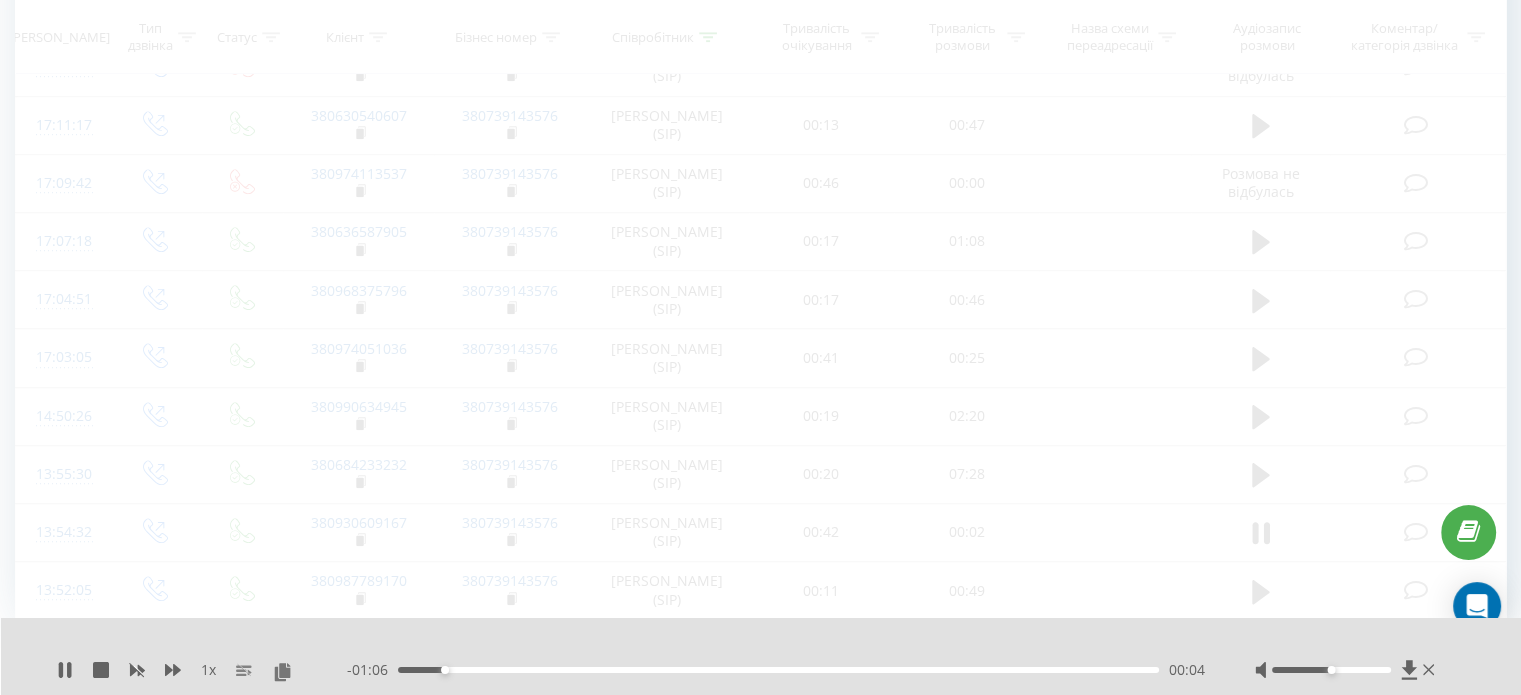 scroll, scrollTop: 132, scrollLeft: 0, axis: vertical 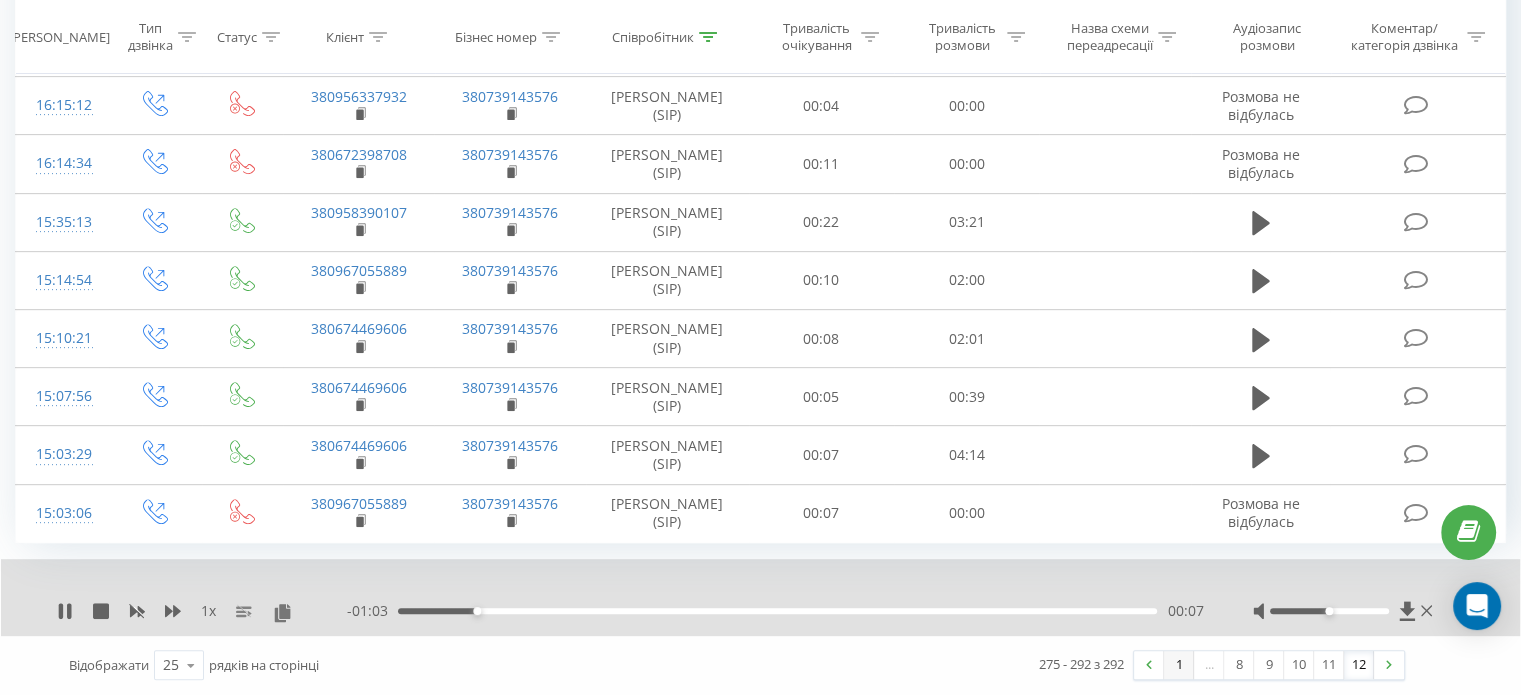 click on "1" at bounding box center [1179, 665] 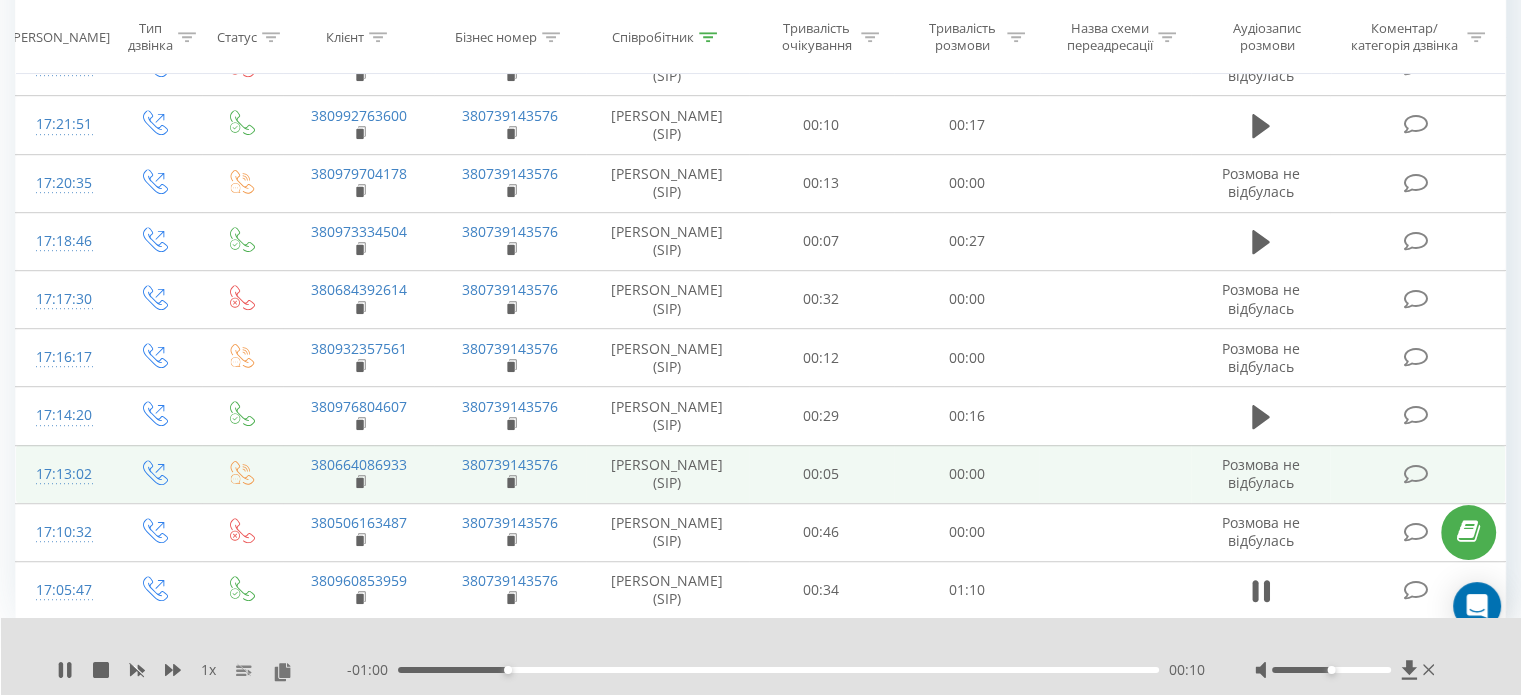 scroll, scrollTop: 1589, scrollLeft: 0, axis: vertical 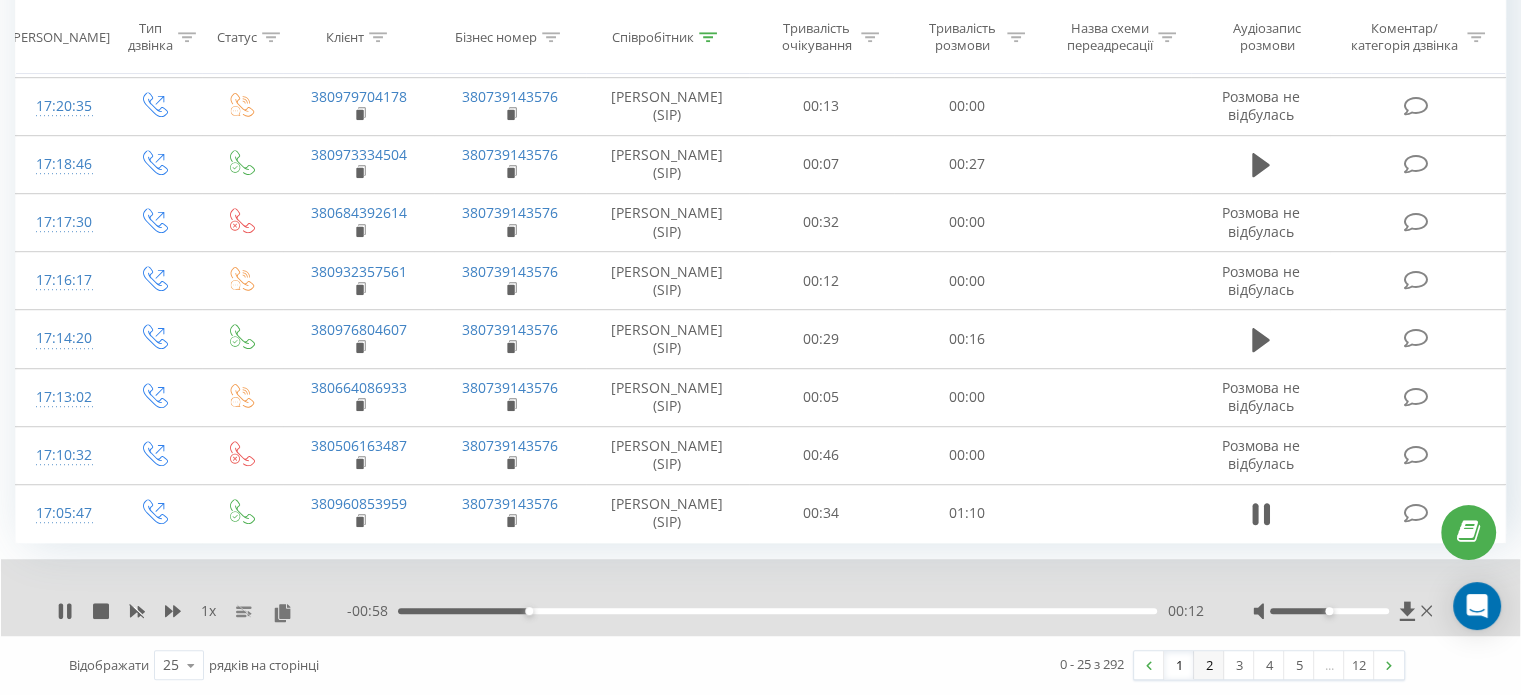 click on "2" at bounding box center (1209, 665) 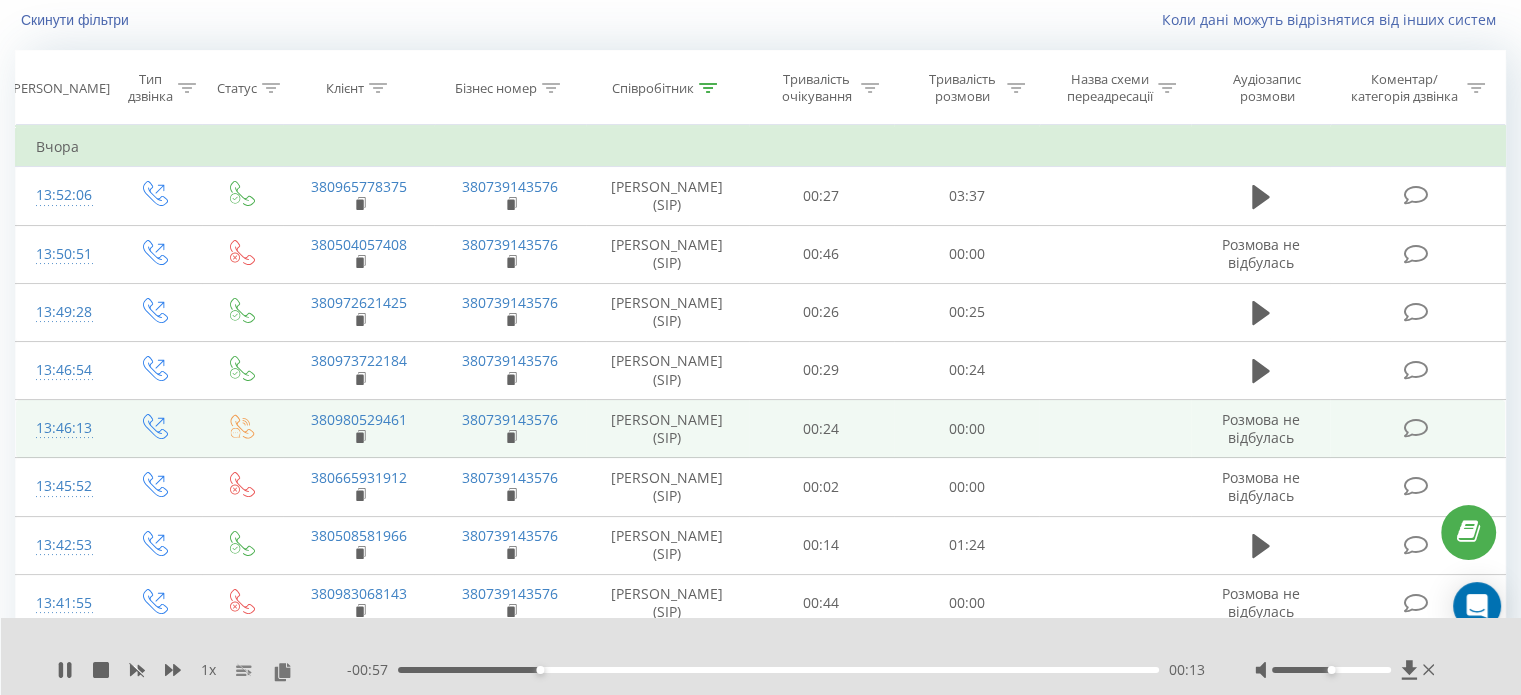 scroll, scrollTop: 932, scrollLeft: 0, axis: vertical 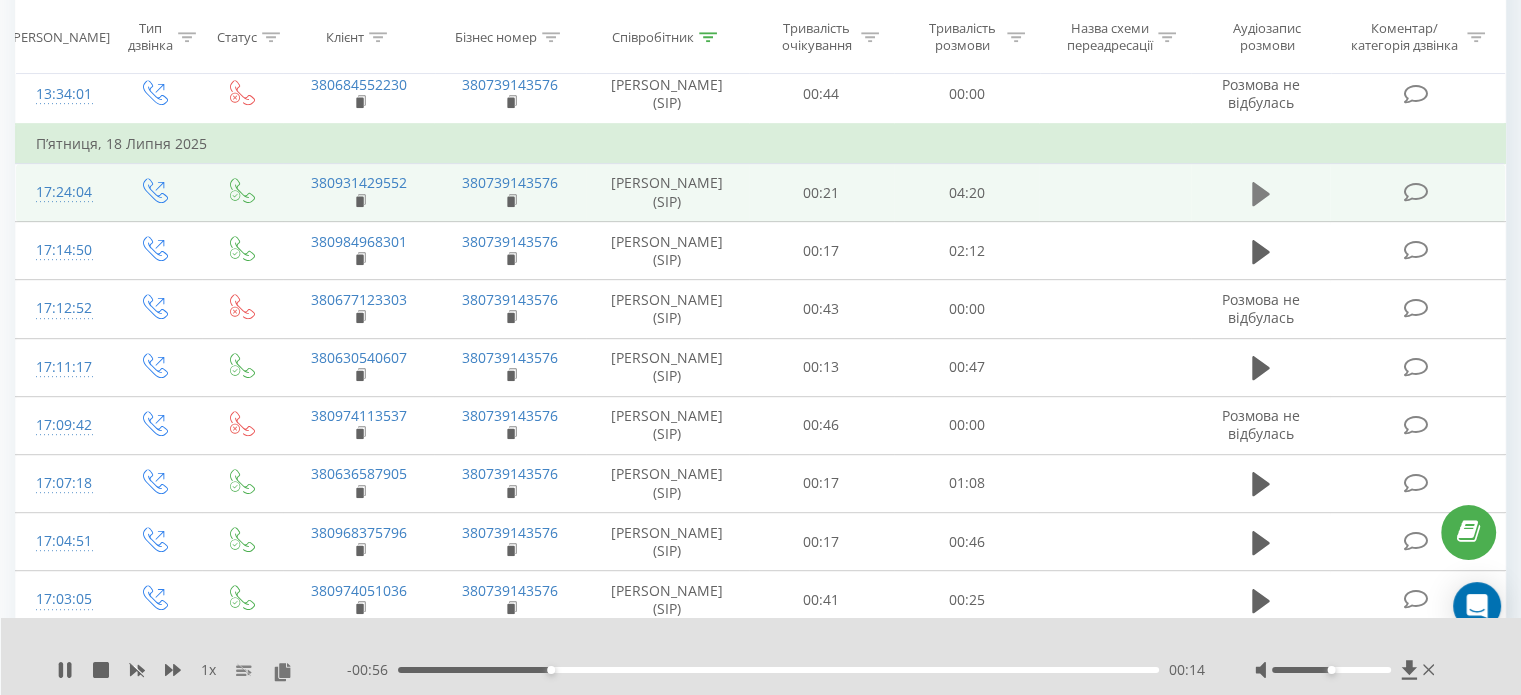 click 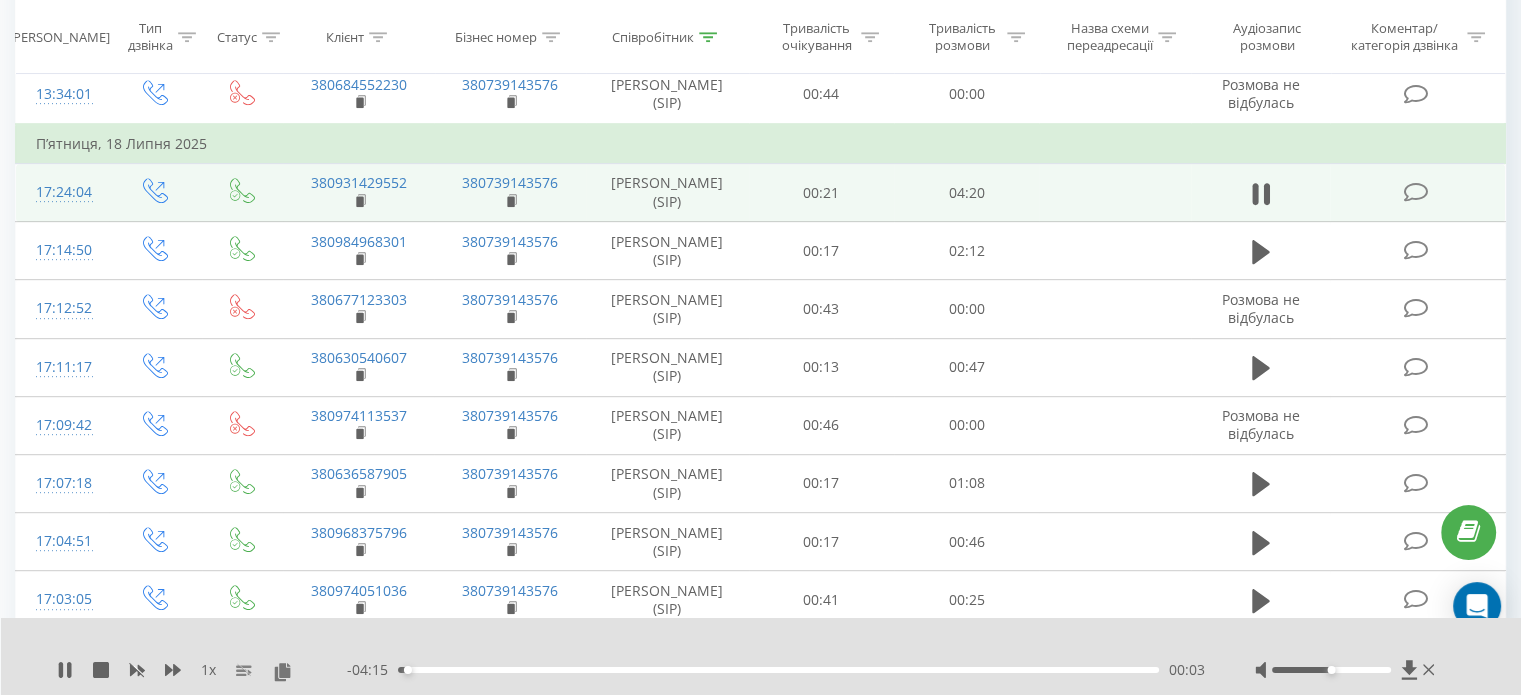 click on "- 04:15 00:03   00:03" at bounding box center [776, 670] 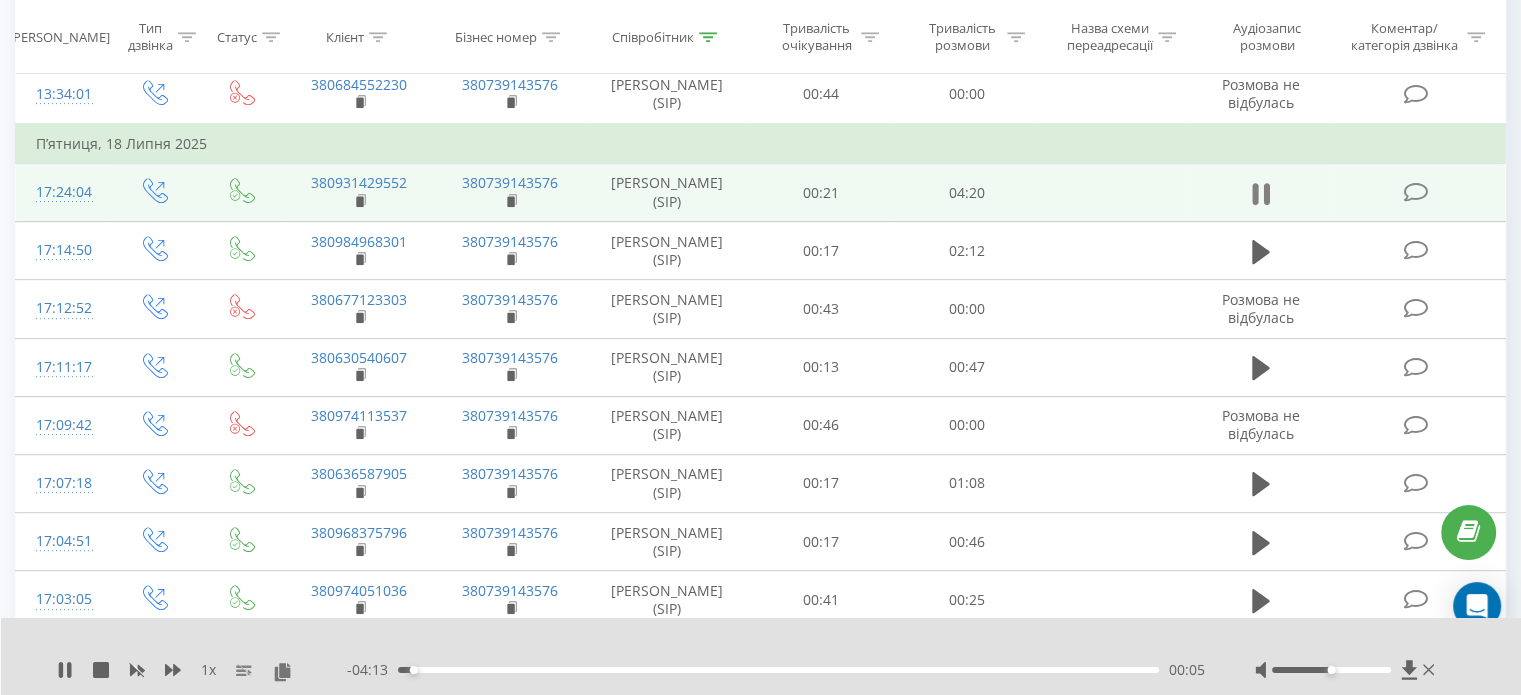 click 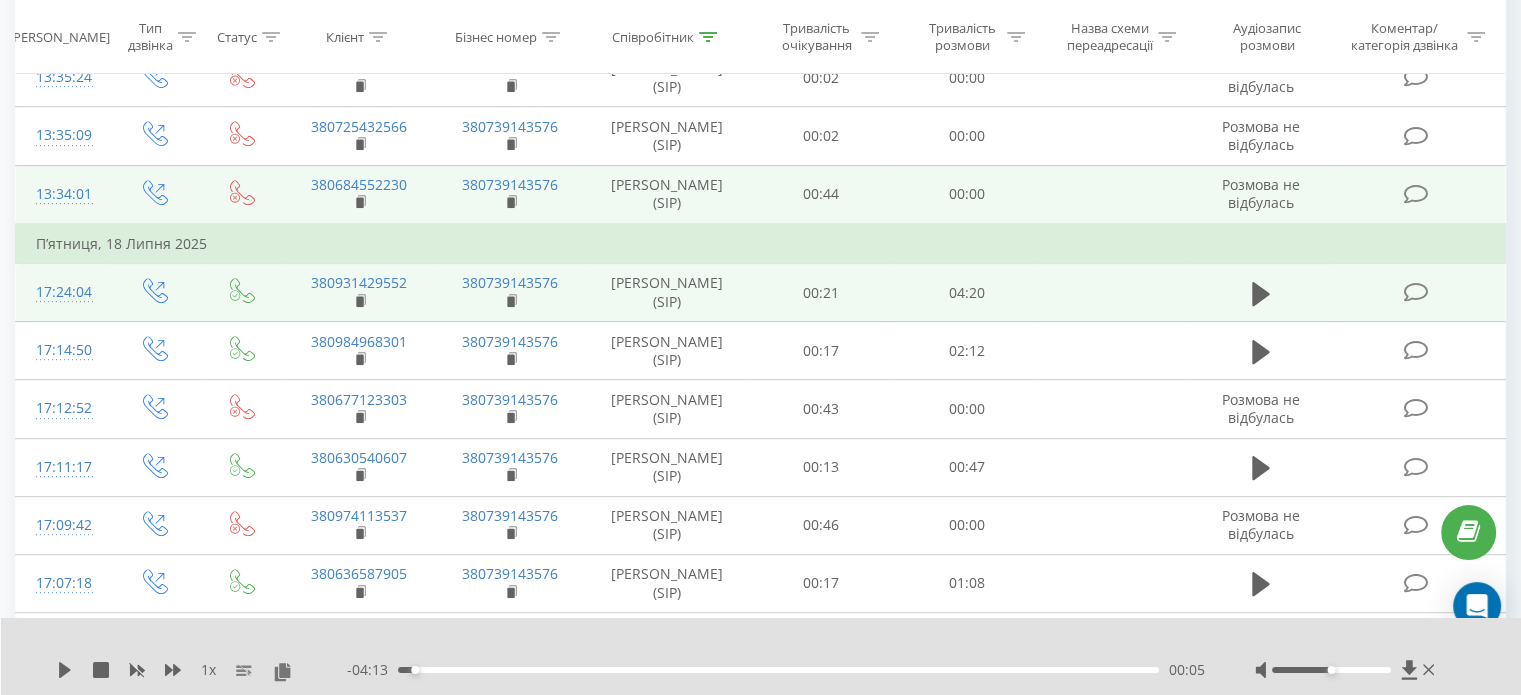 scroll, scrollTop: 732, scrollLeft: 0, axis: vertical 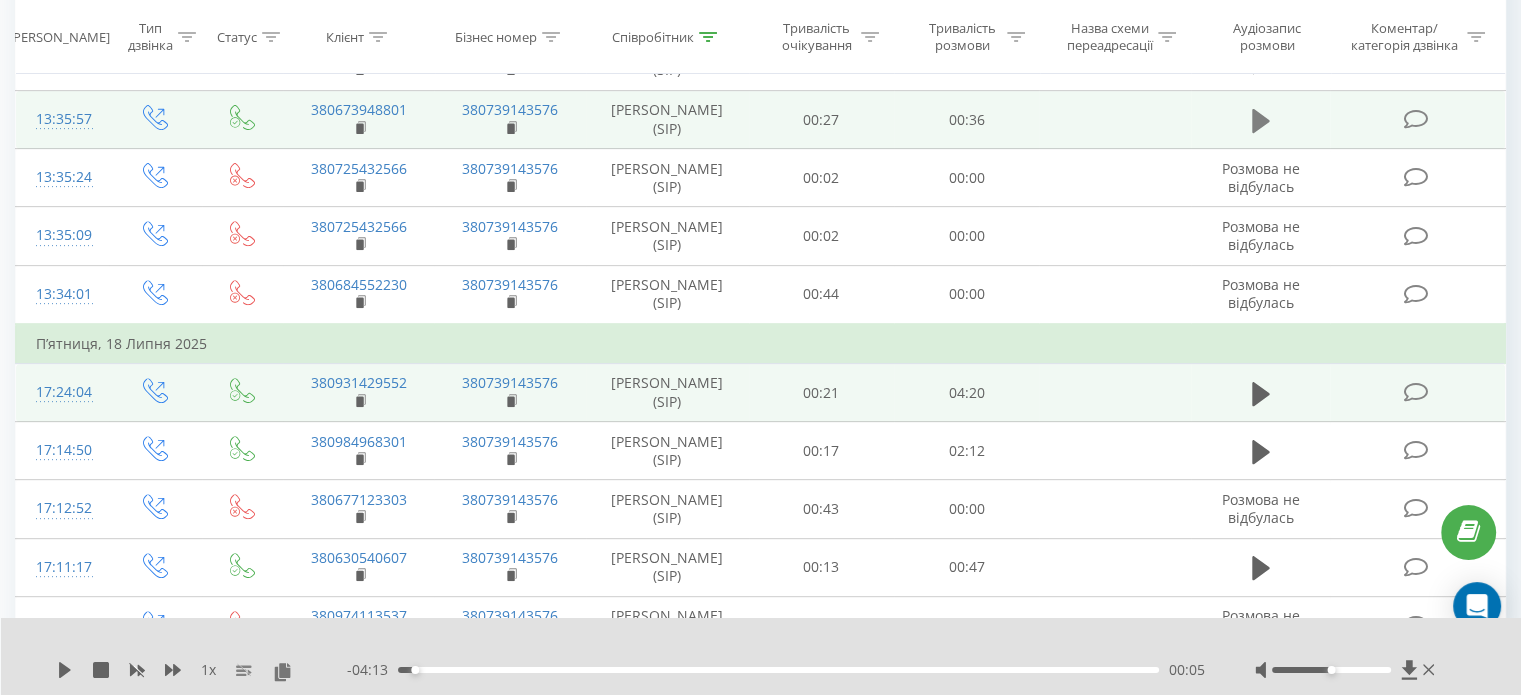 click 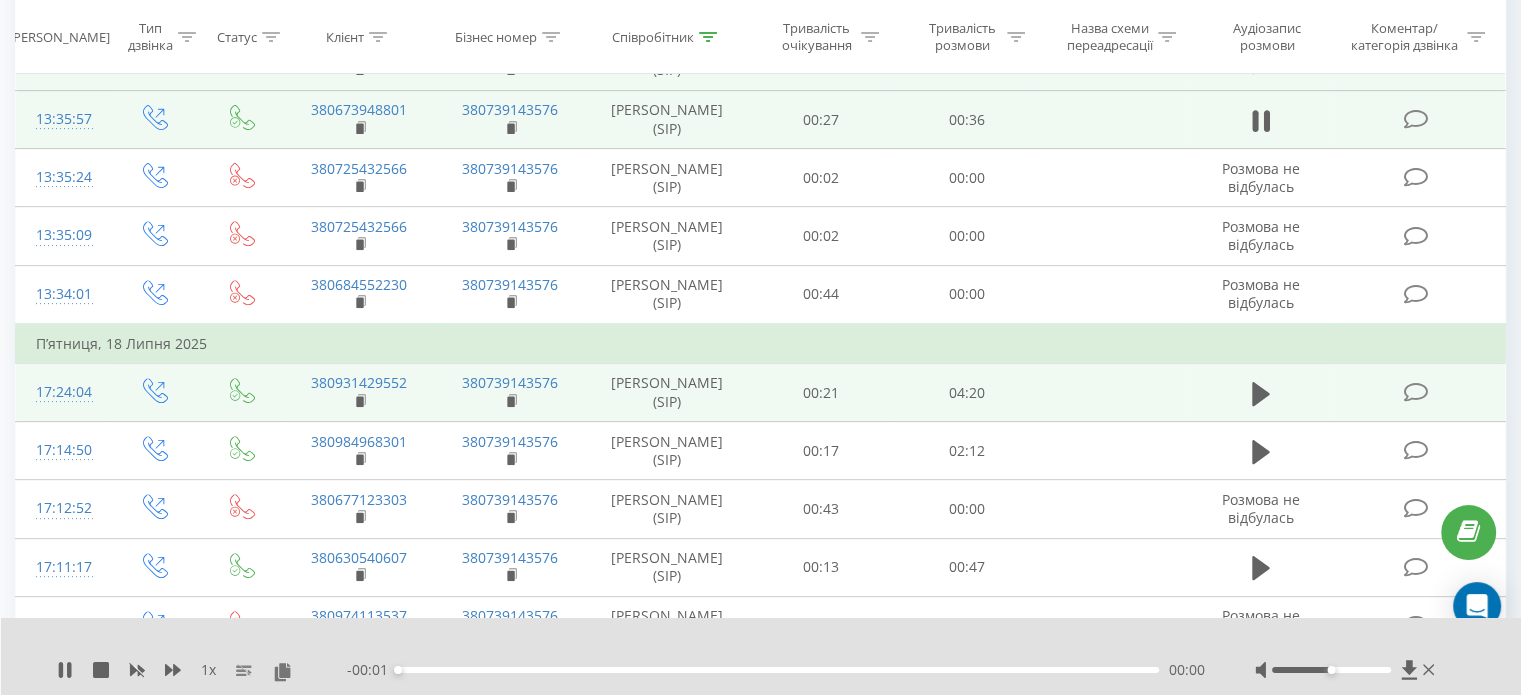 scroll, scrollTop: 632, scrollLeft: 0, axis: vertical 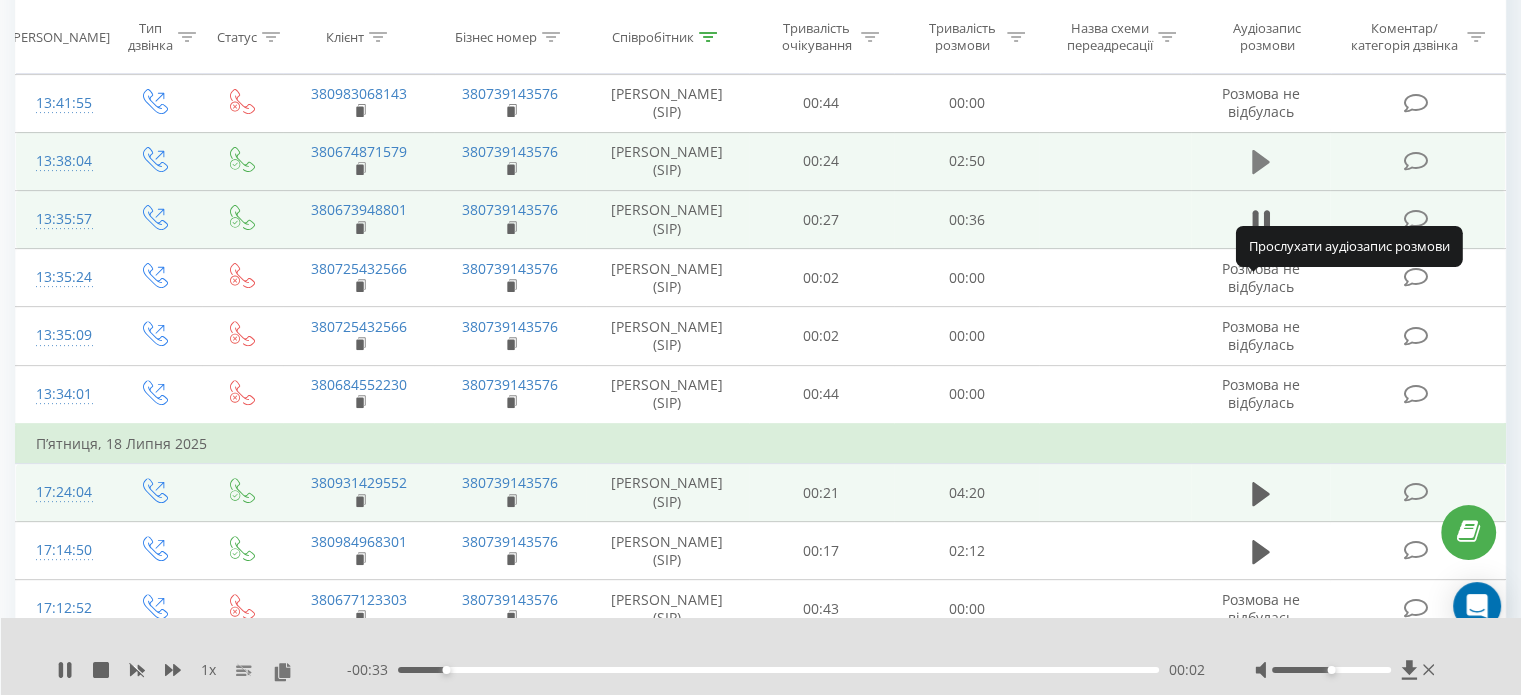 click 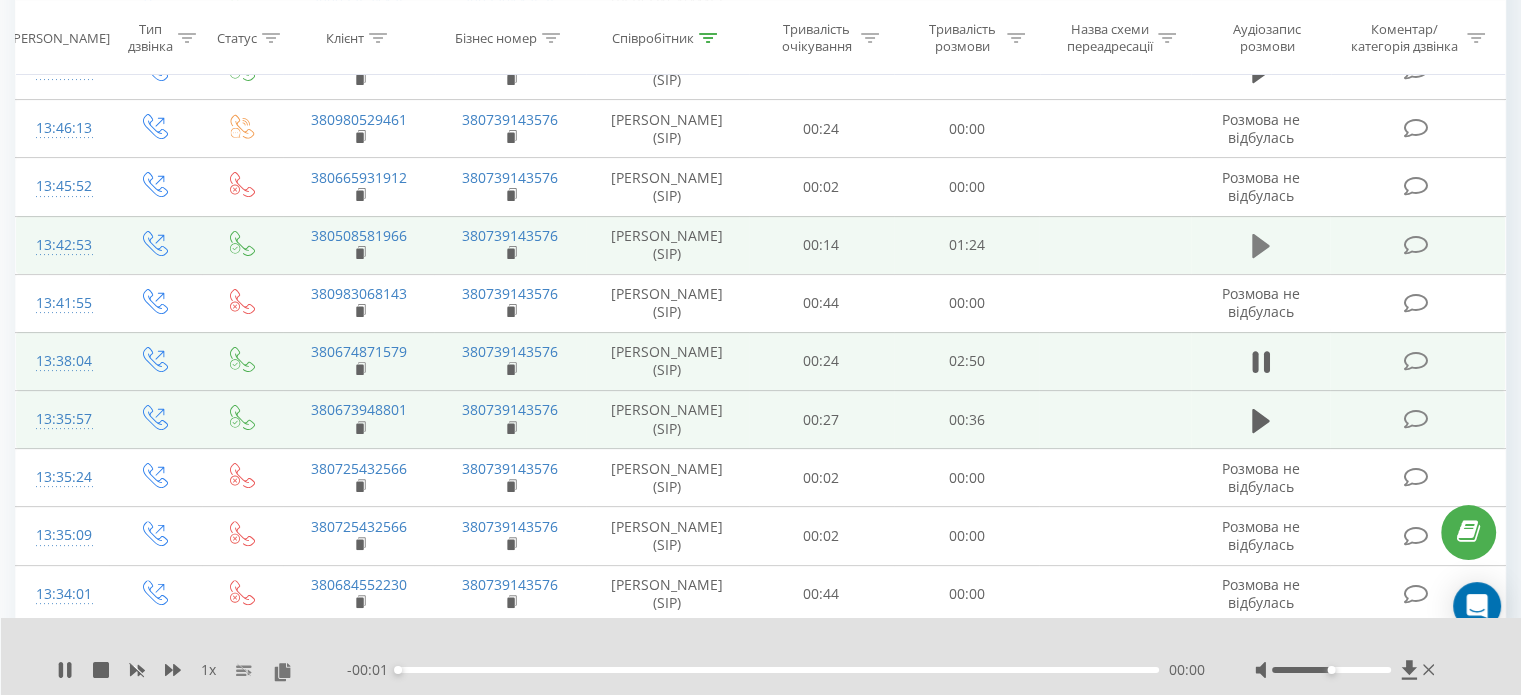 scroll, scrollTop: 232, scrollLeft: 0, axis: vertical 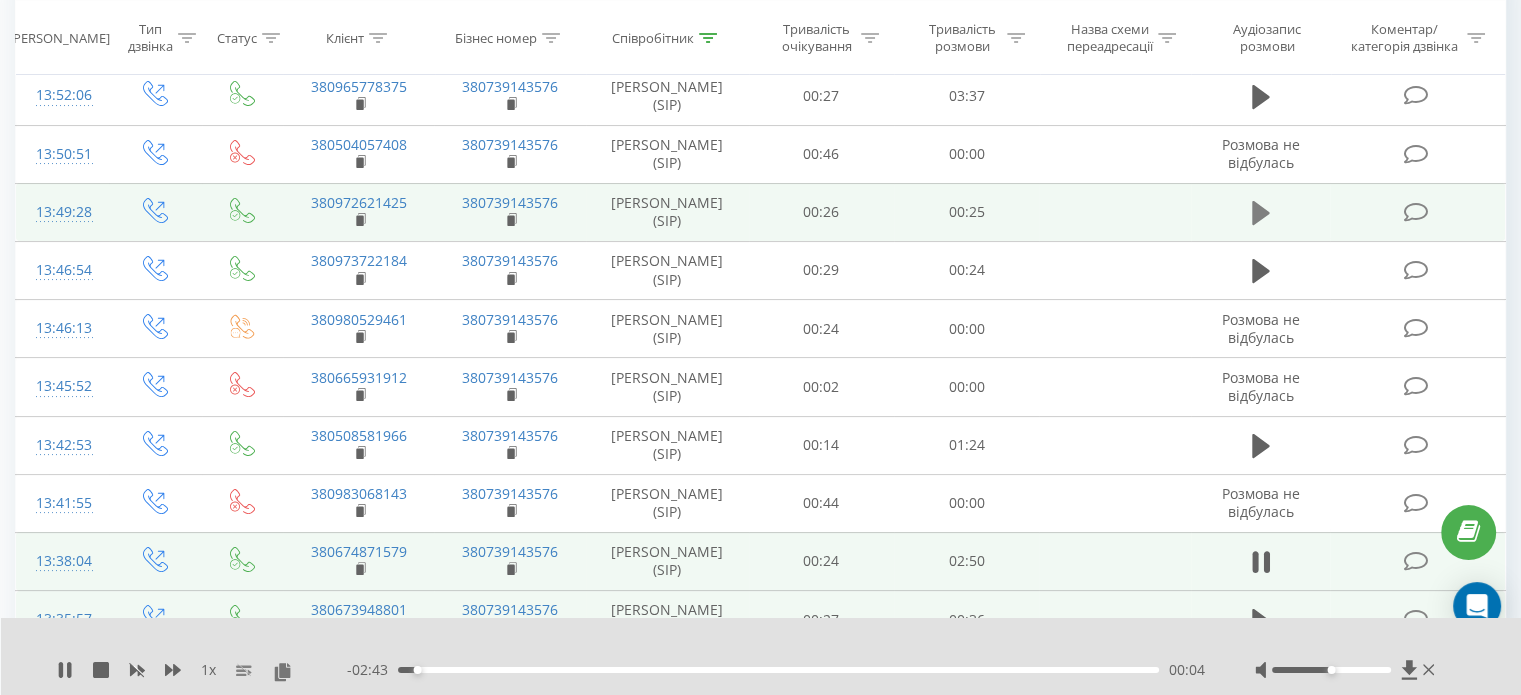 click 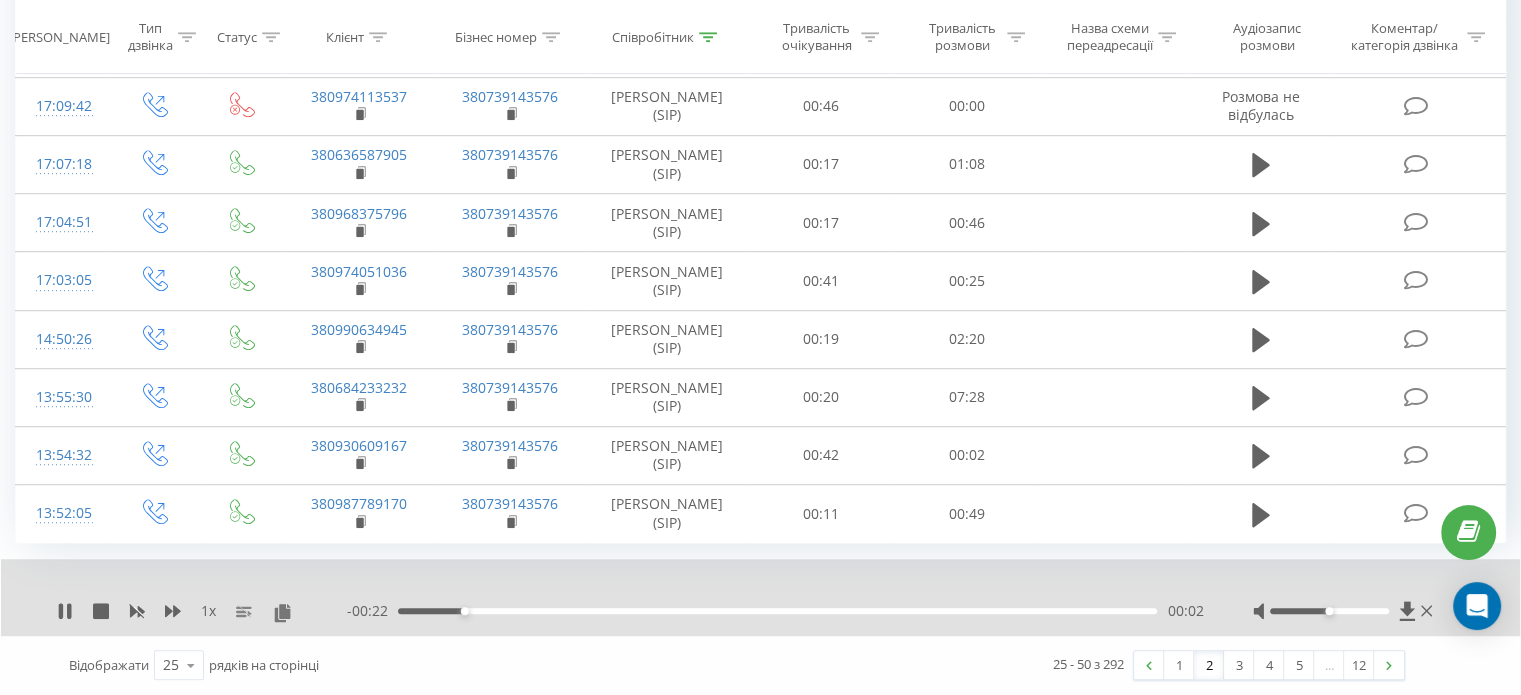 scroll, scrollTop: 1629, scrollLeft: 0, axis: vertical 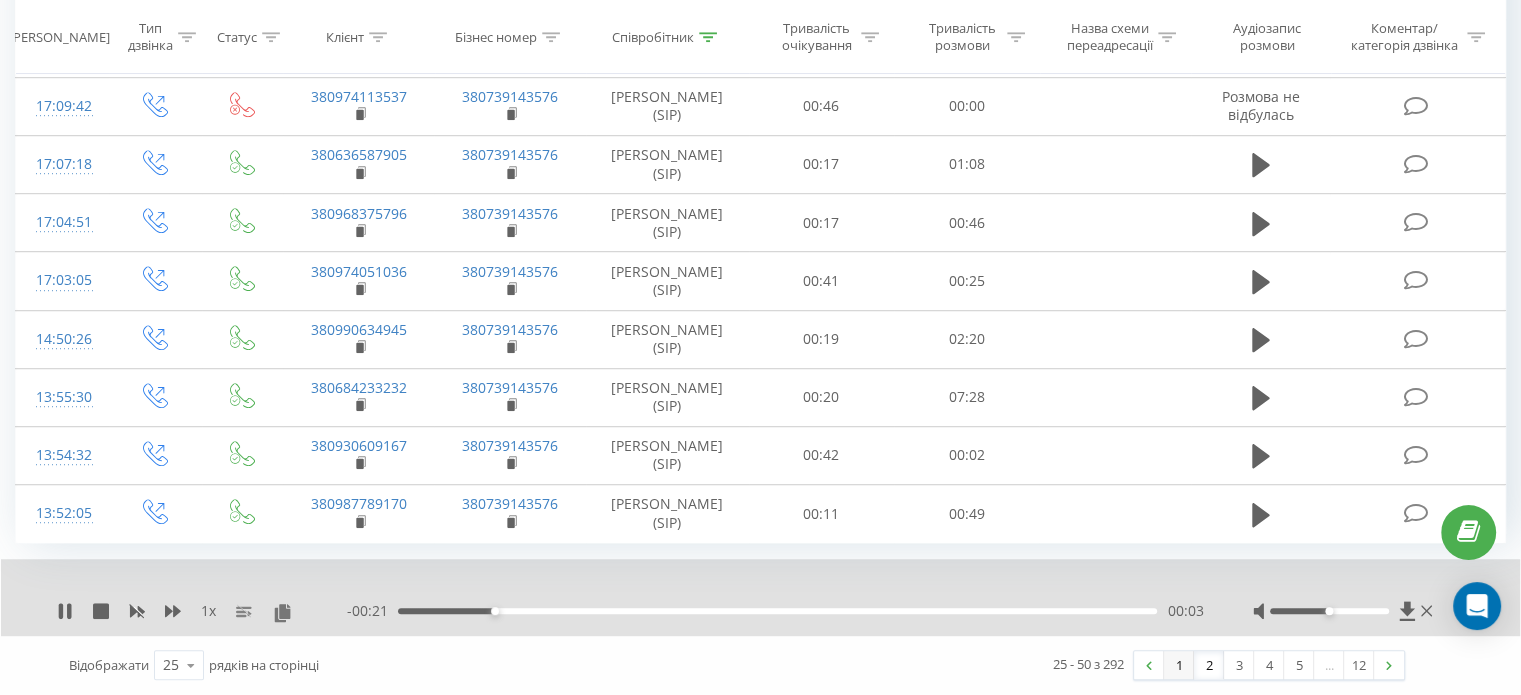 click on "1" at bounding box center (1179, 665) 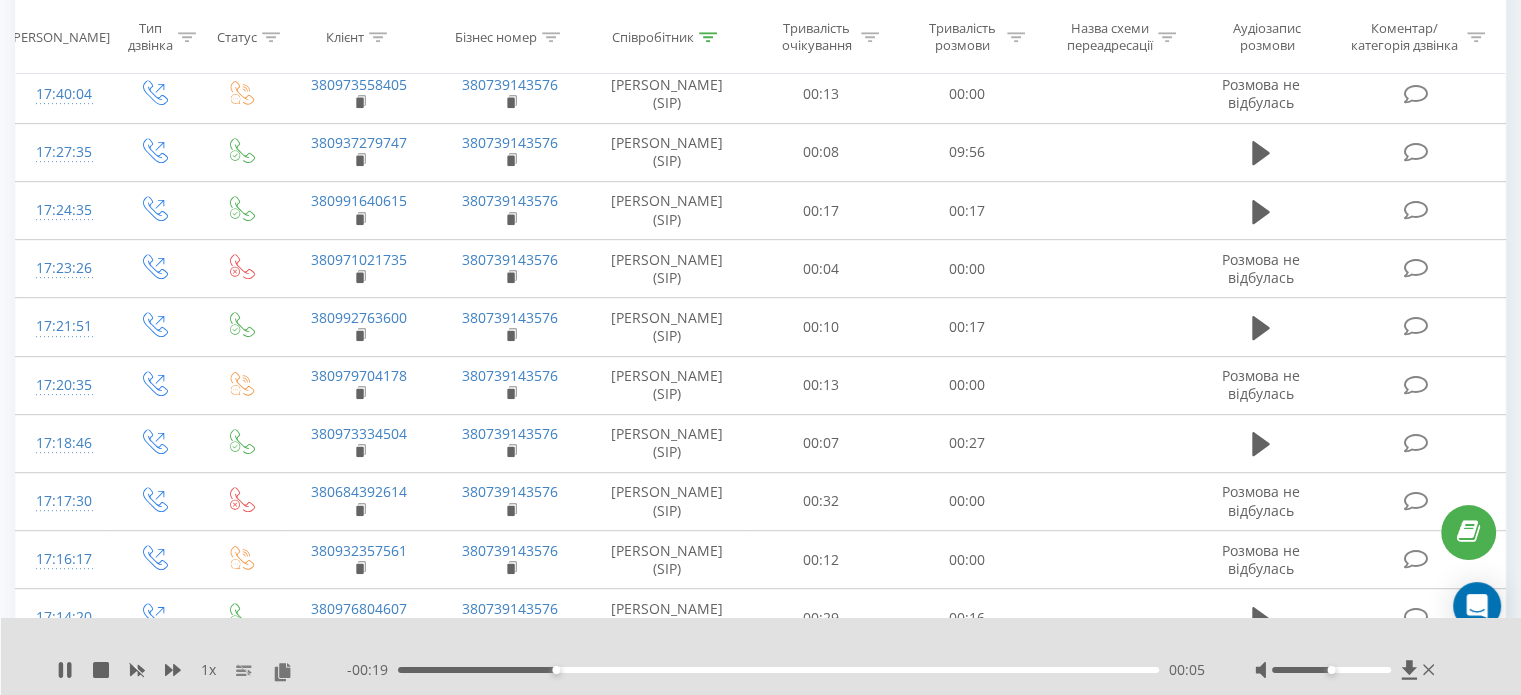 scroll, scrollTop: 1512, scrollLeft: 0, axis: vertical 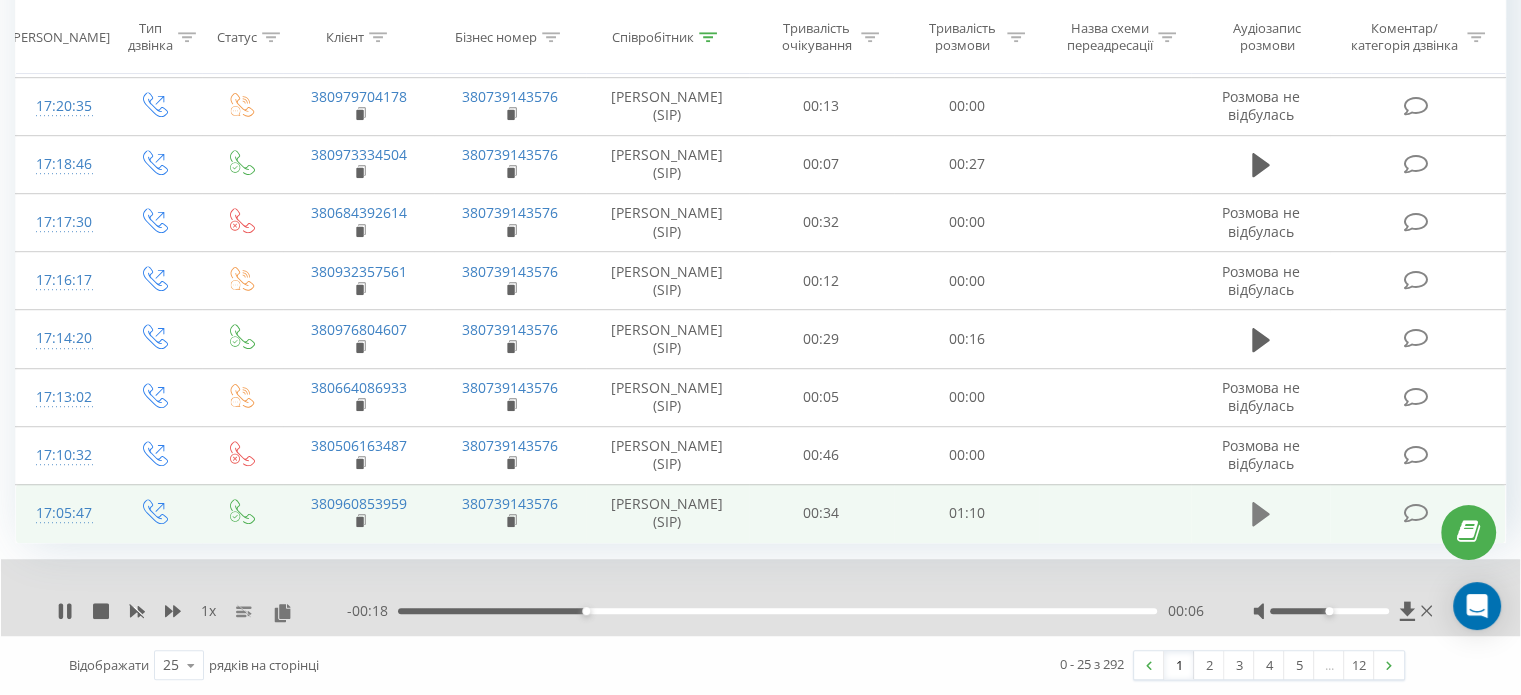 click 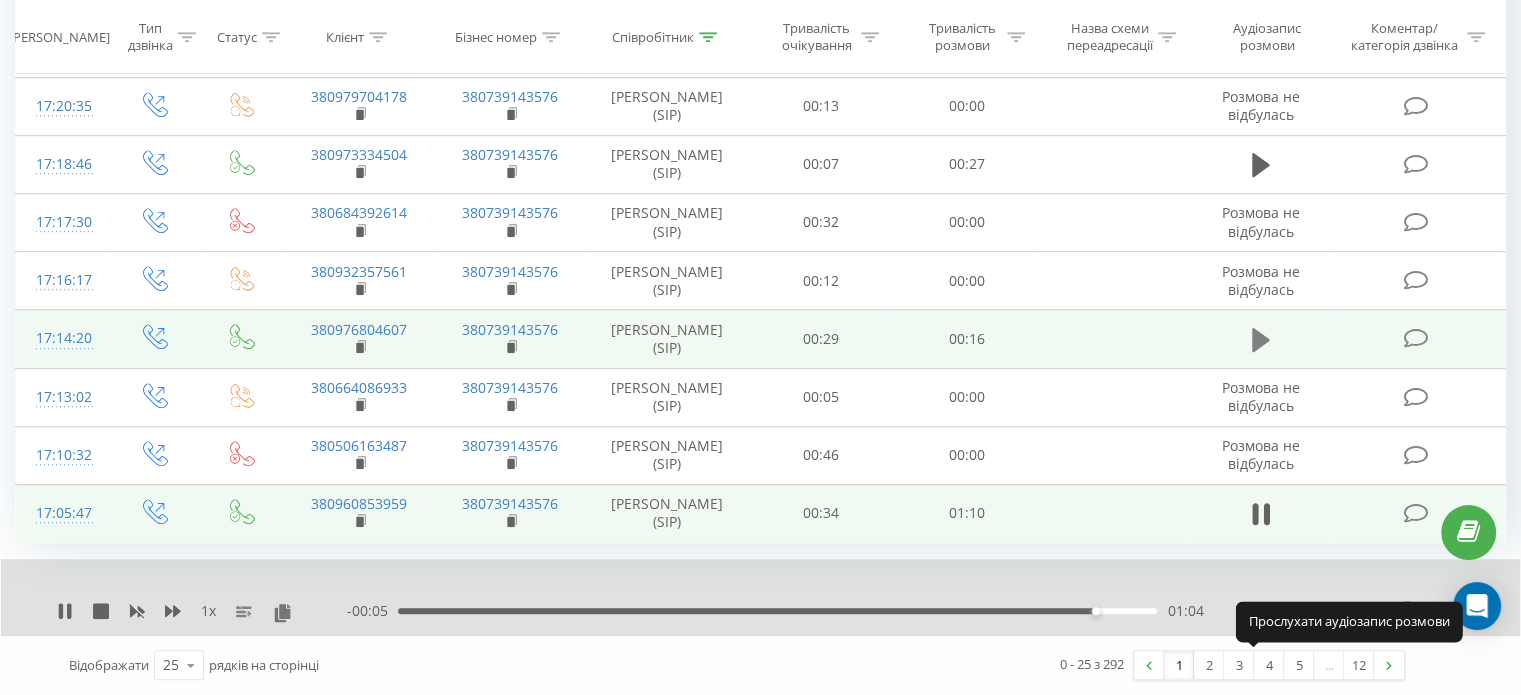 click at bounding box center (1261, 340) 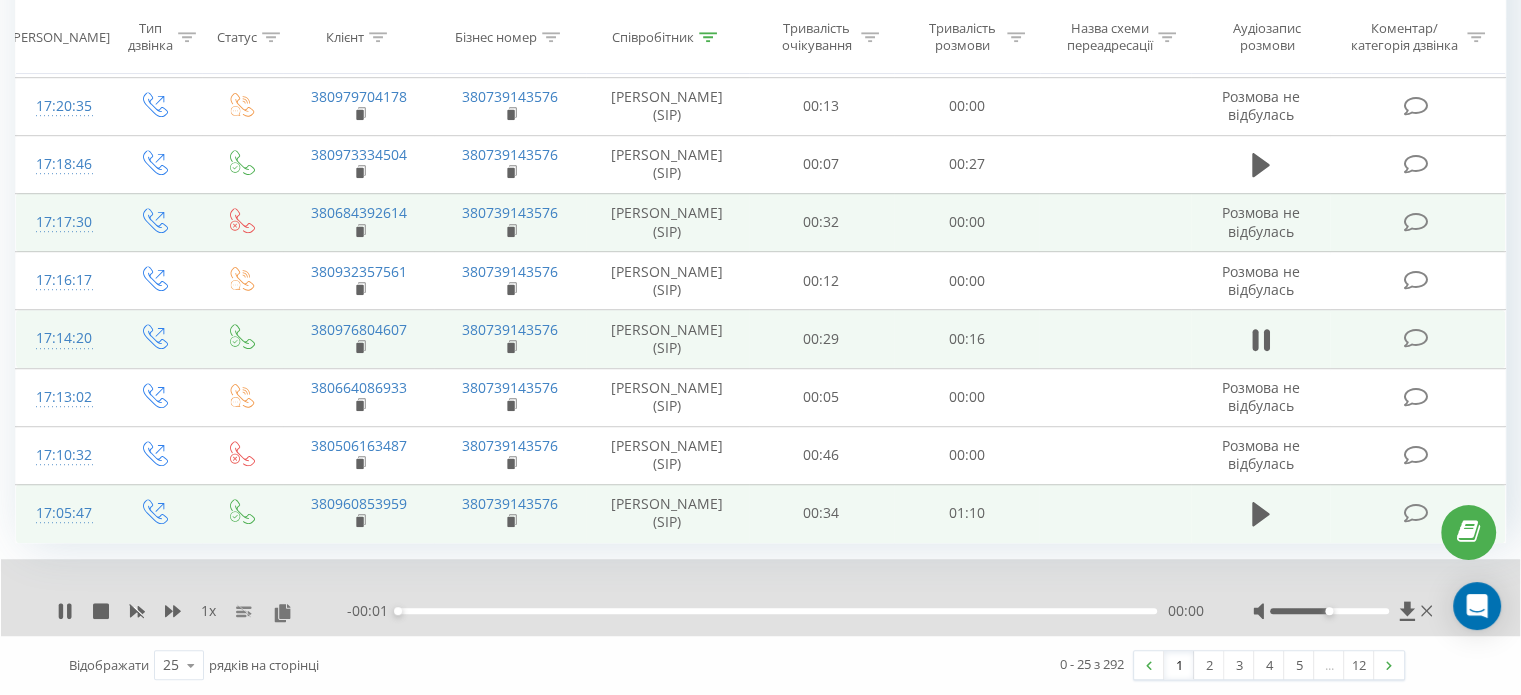 scroll, scrollTop: 1312, scrollLeft: 0, axis: vertical 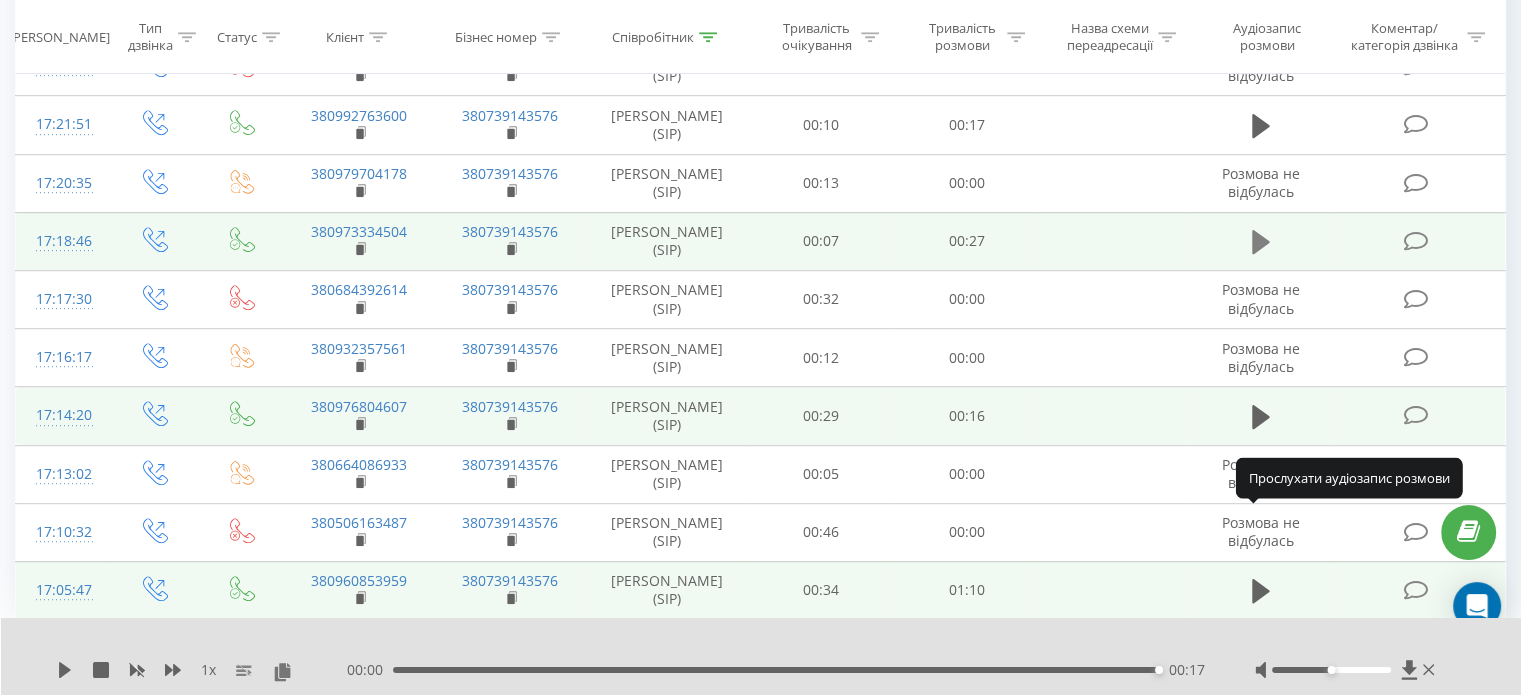 click 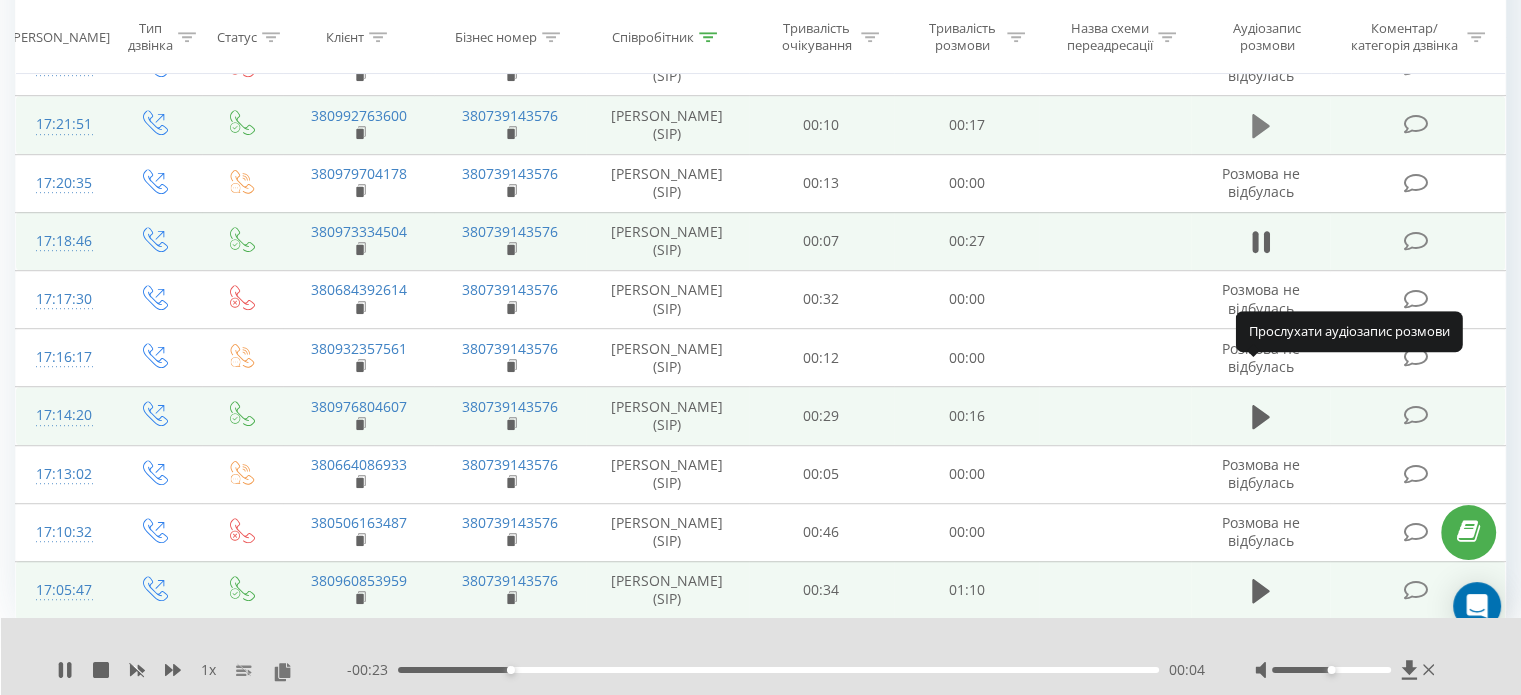 click 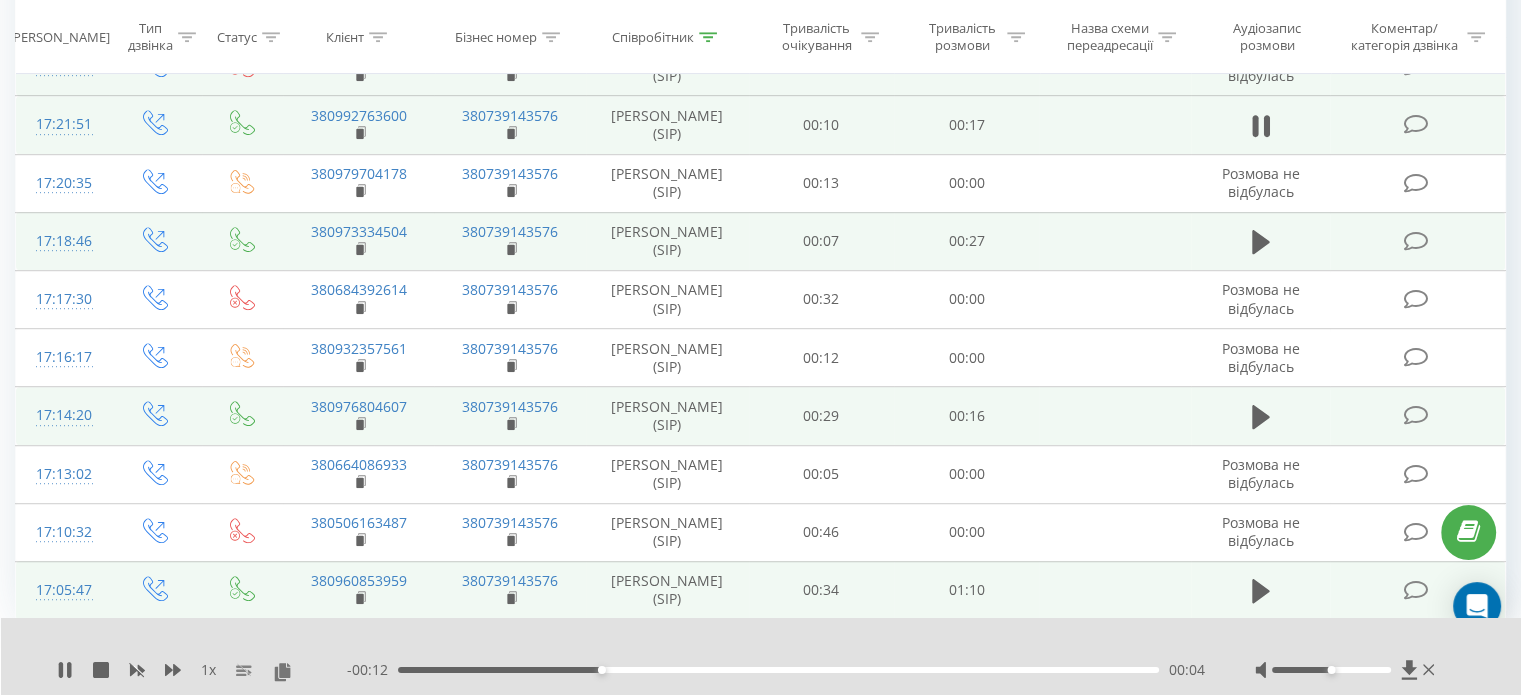 scroll, scrollTop: 1112, scrollLeft: 0, axis: vertical 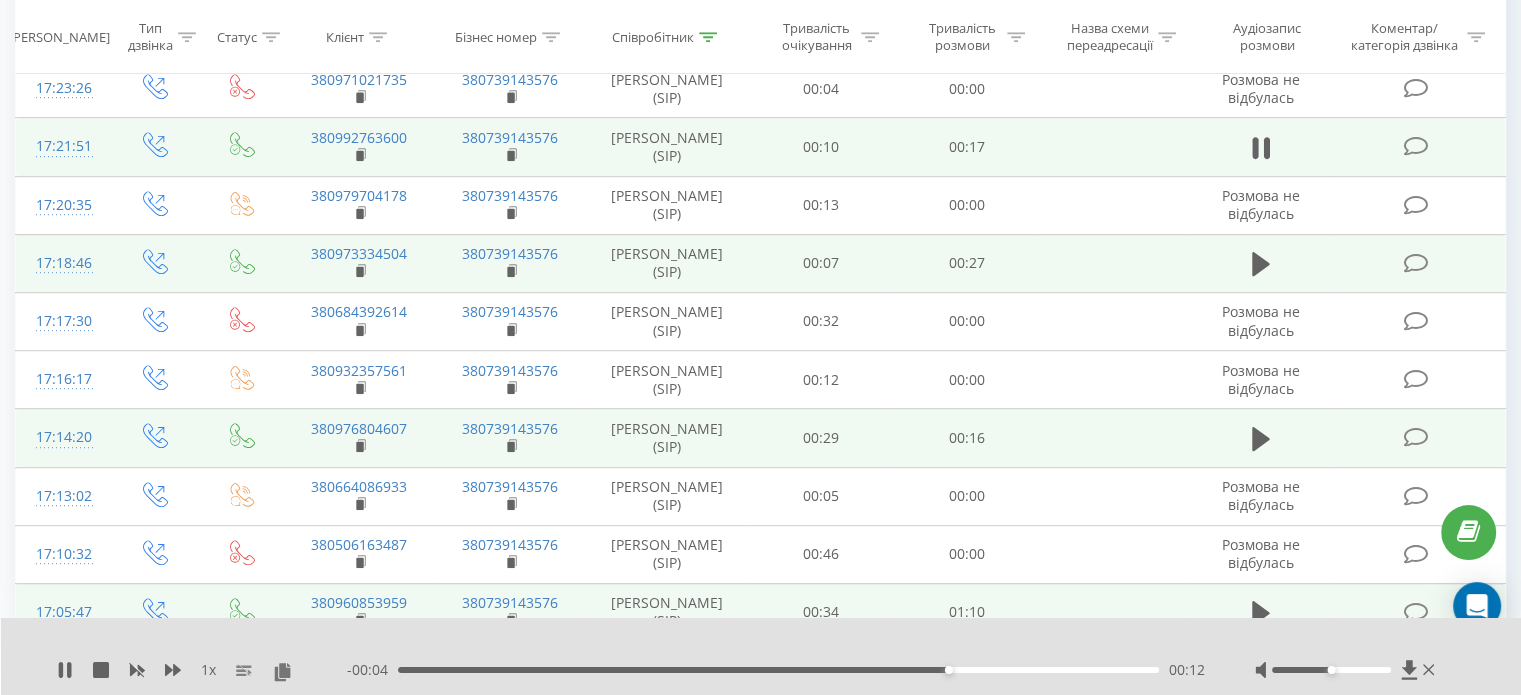 click 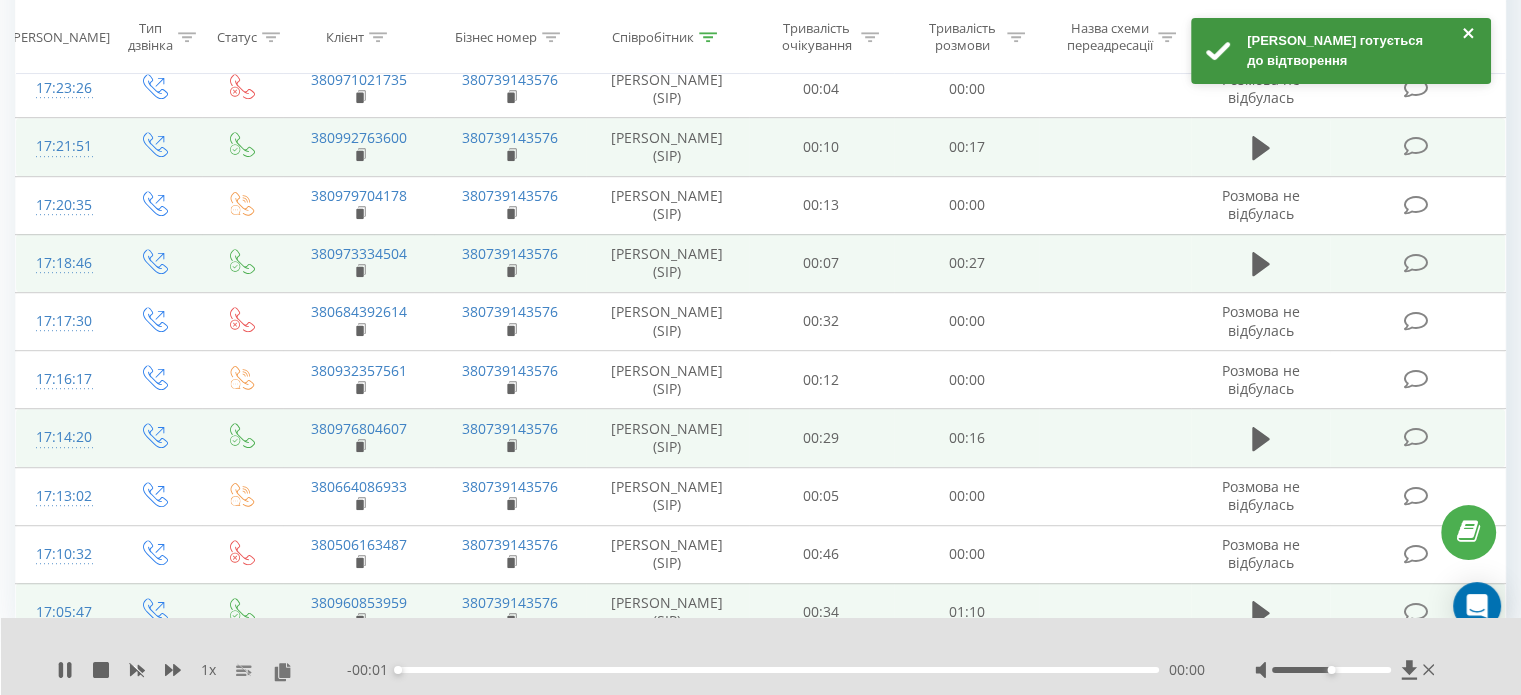 click 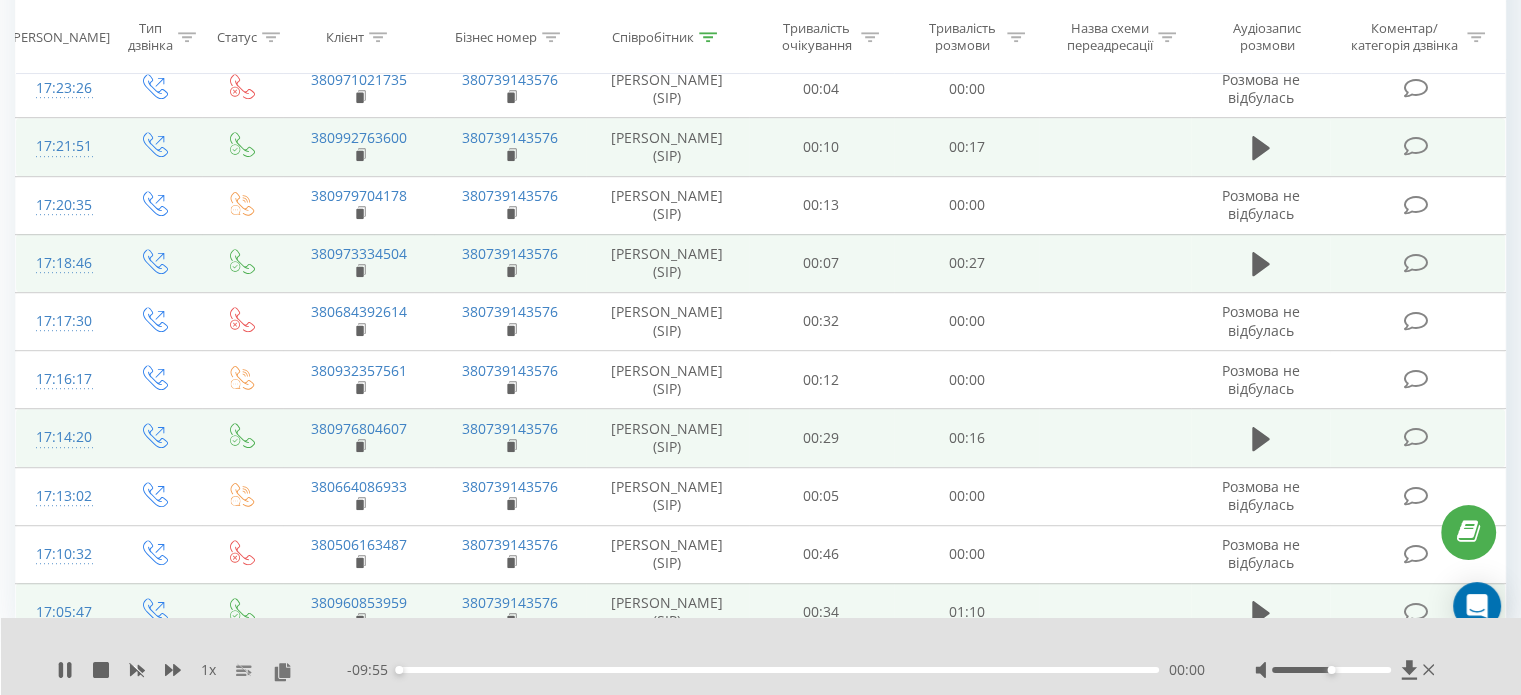 click at bounding box center [1261, -27] 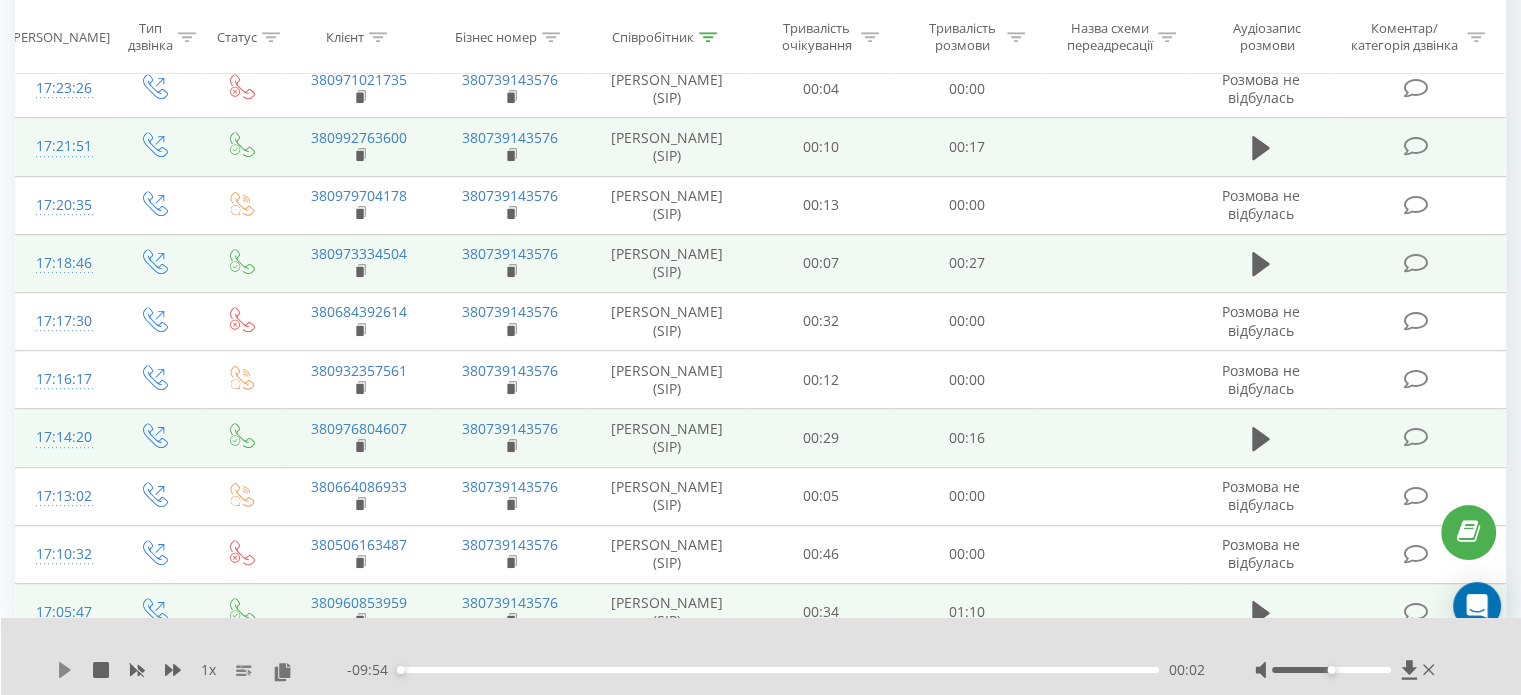 click 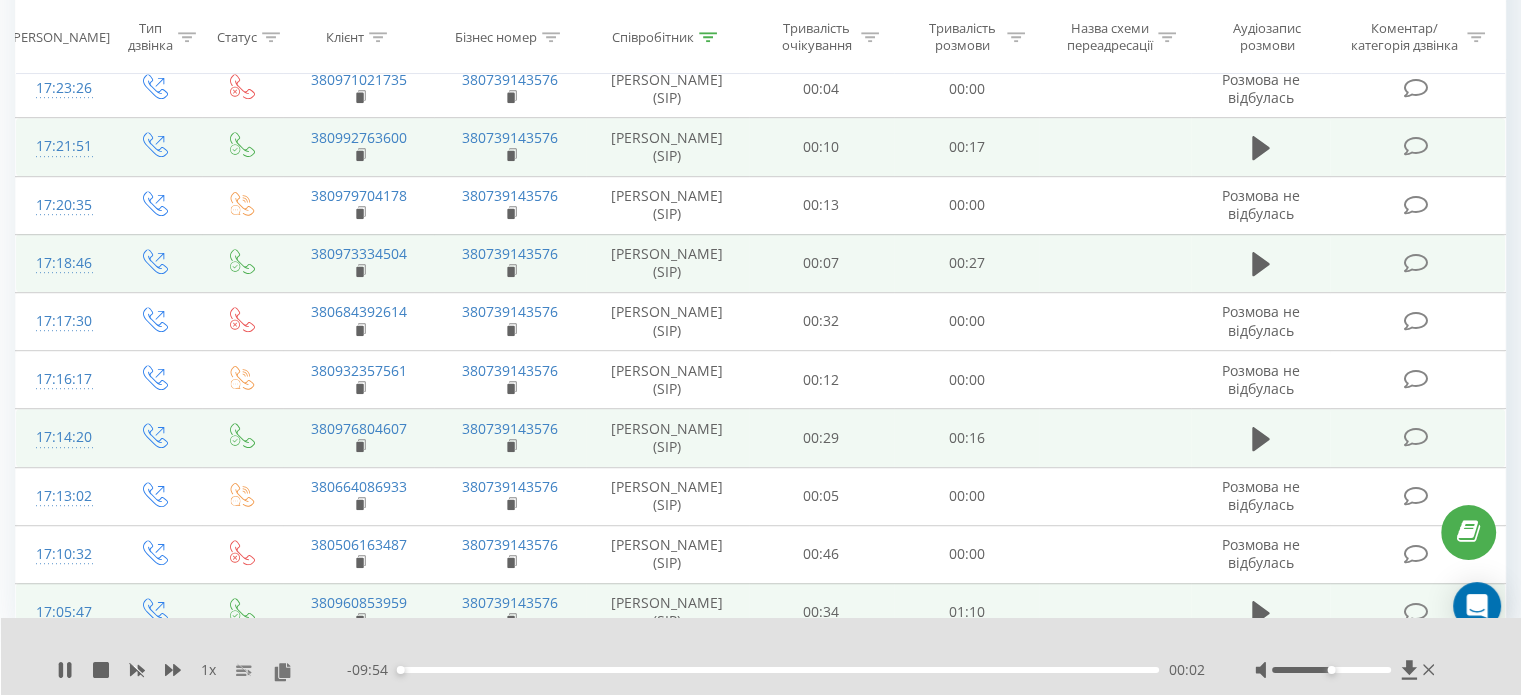 scroll, scrollTop: 1012, scrollLeft: 0, axis: vertical 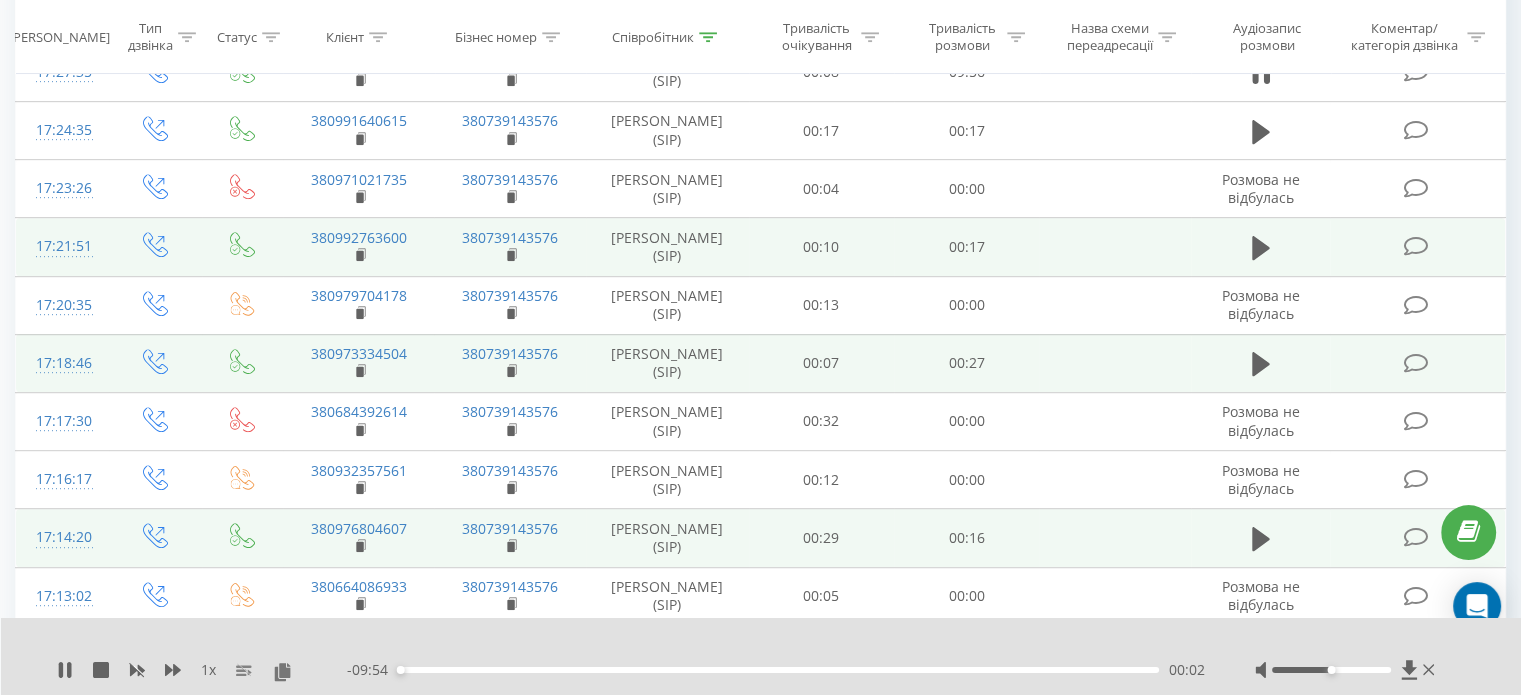 drag, startPoint x: 1338, startPoint y: 673, endPoint x: 1365, endPoint y: 674, distance: 27.018513 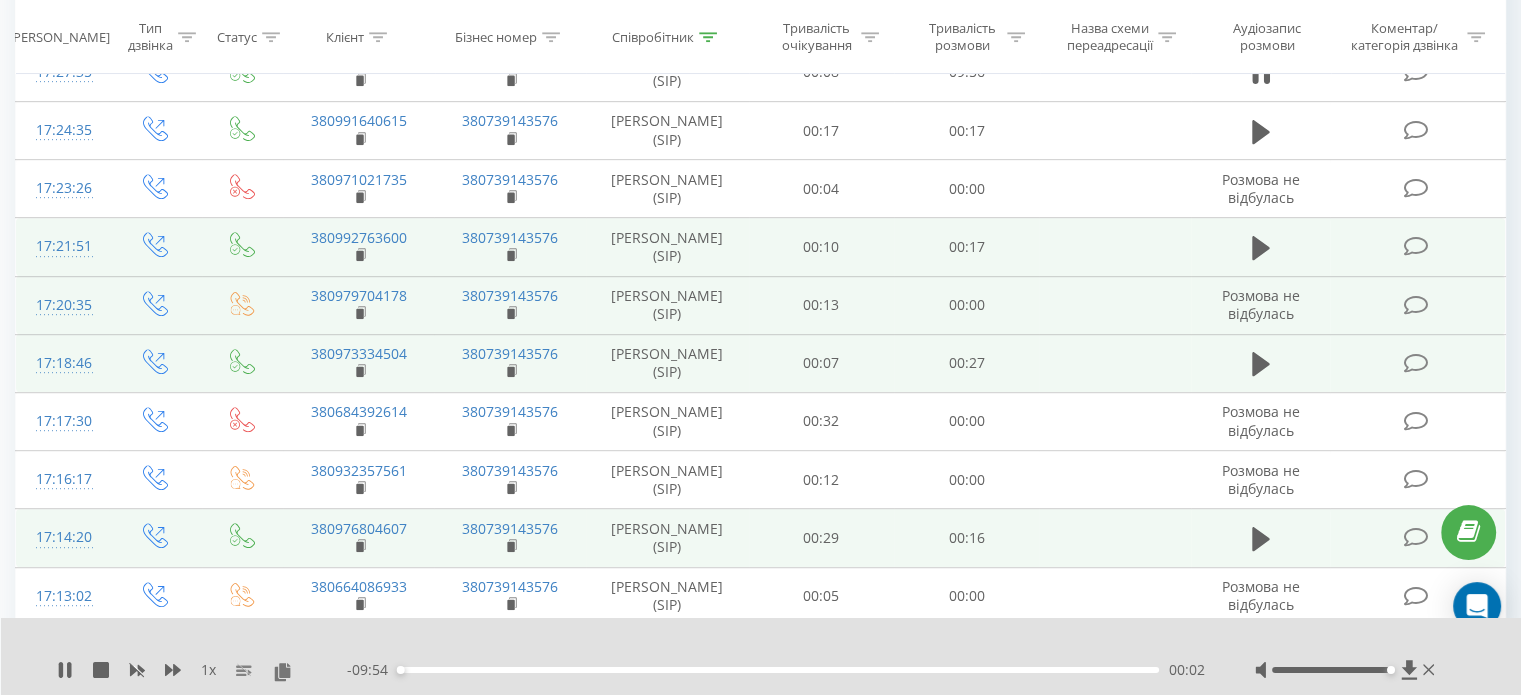 drag, startPoint x: 1367, startPoint y: 672, endPoint x: 1484, endPoint y: 581, distance: 148.22281 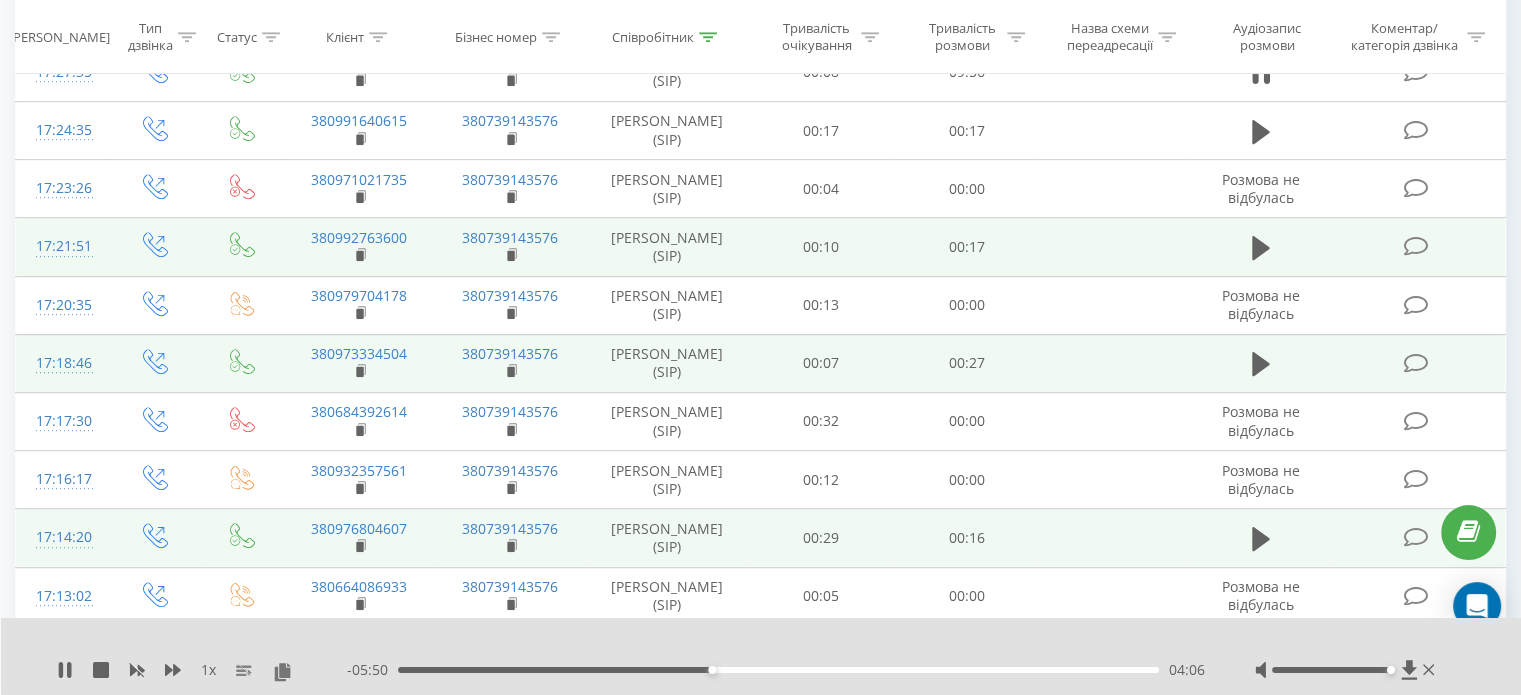 click at bounding box center (1347, 670) 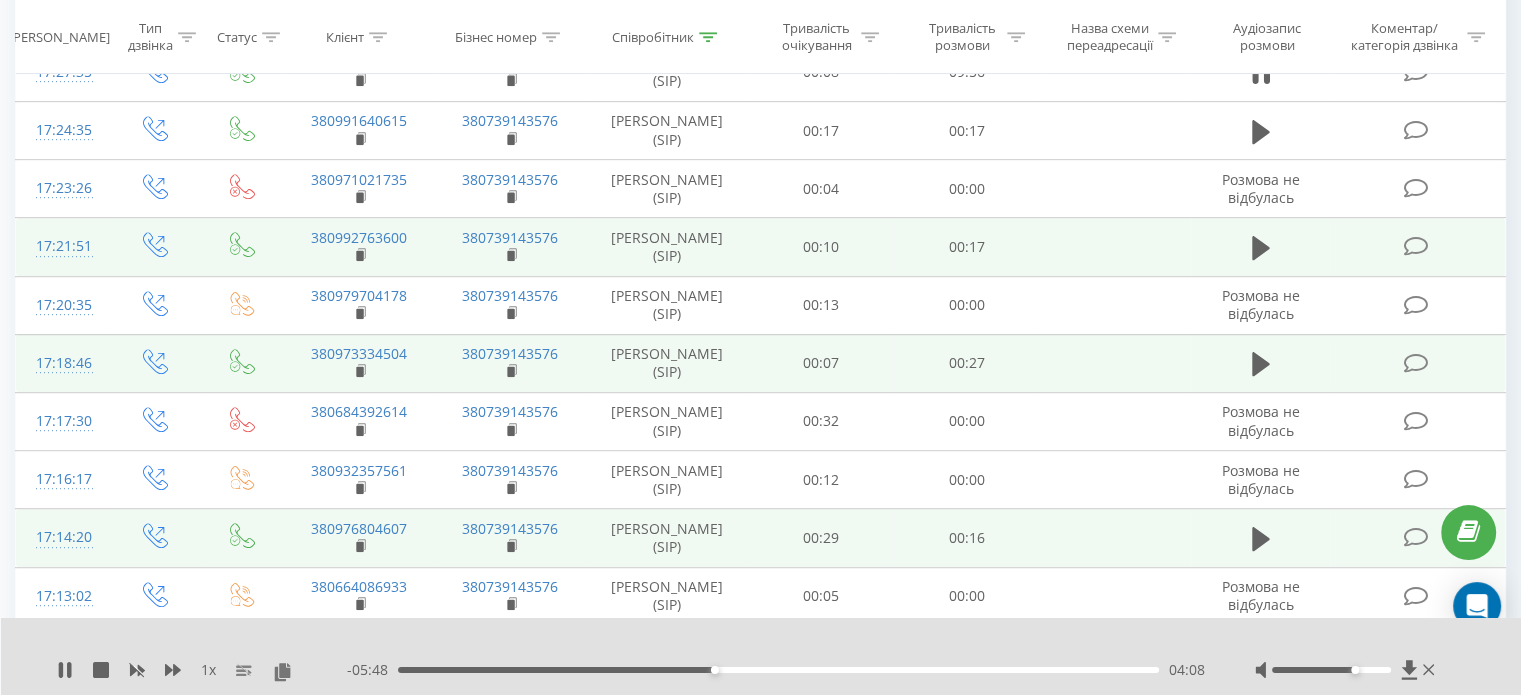 drag, startPoint x: 1372, startPoint y: 669, endPoint x: 1358, endPoint y: 672, distance: 14.3178215 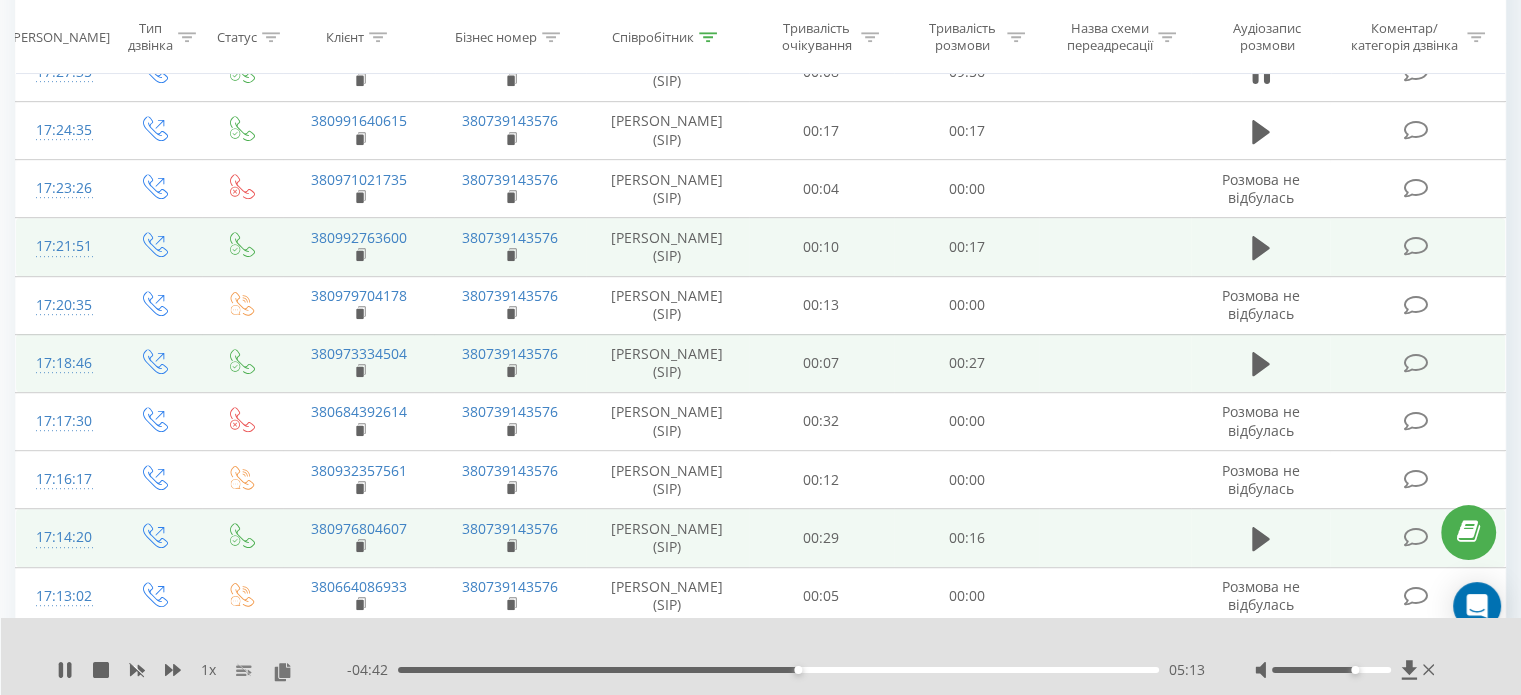 click at bounding box center [1347, 670] 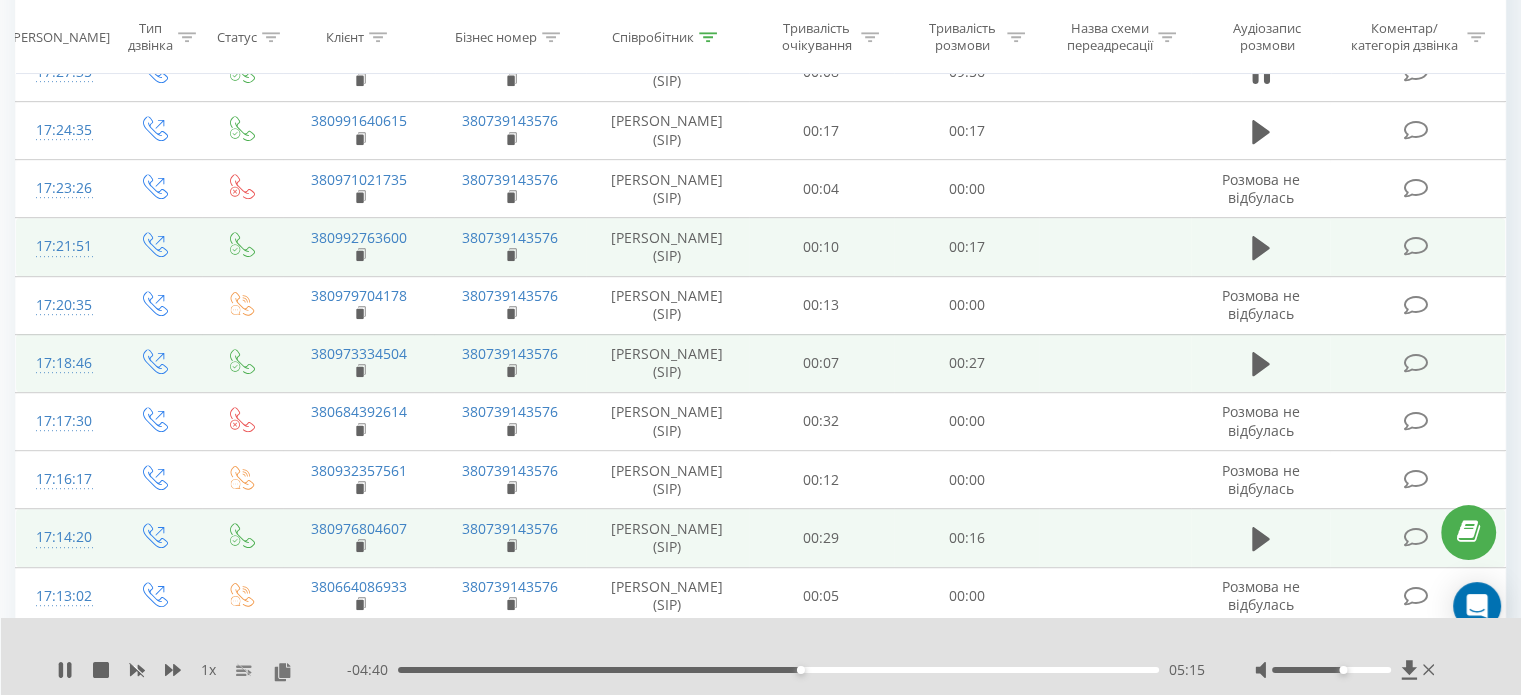 click at bounding box center [1331, 670] 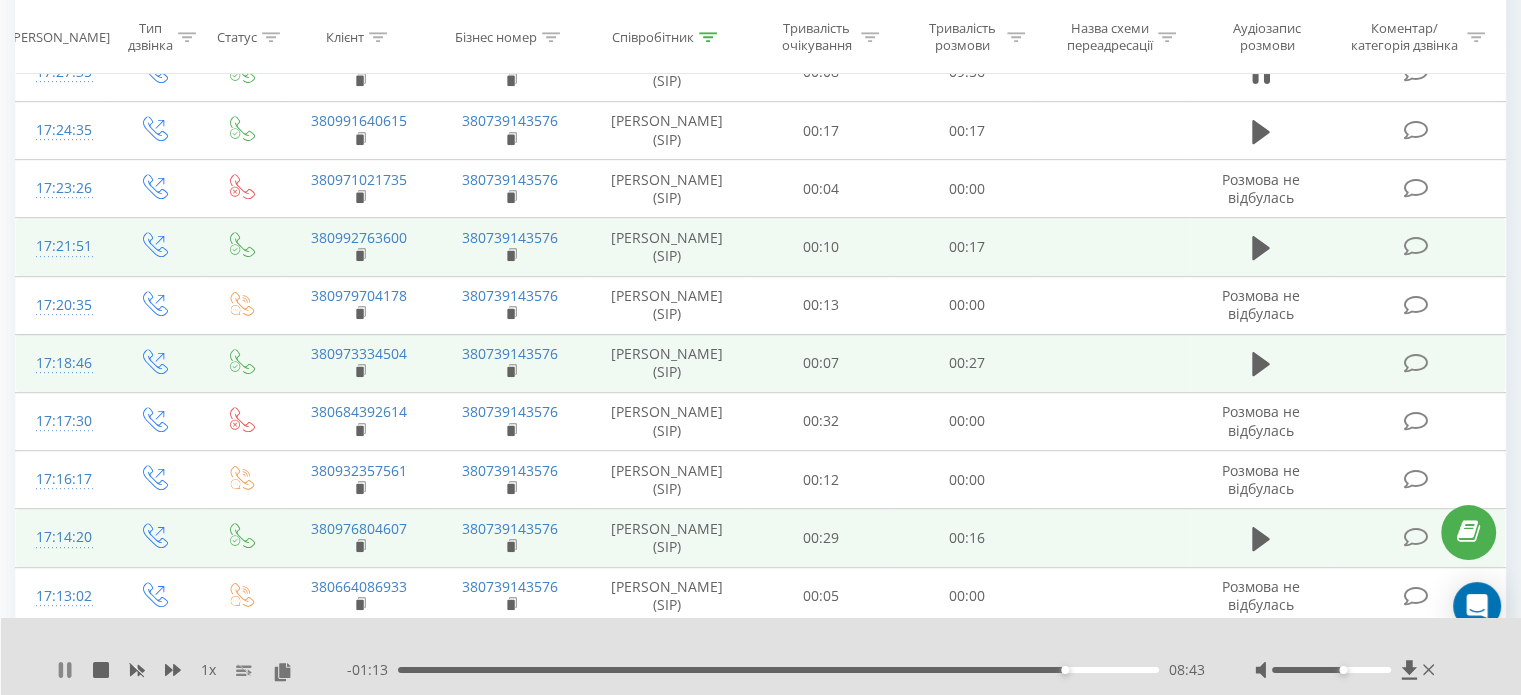 click 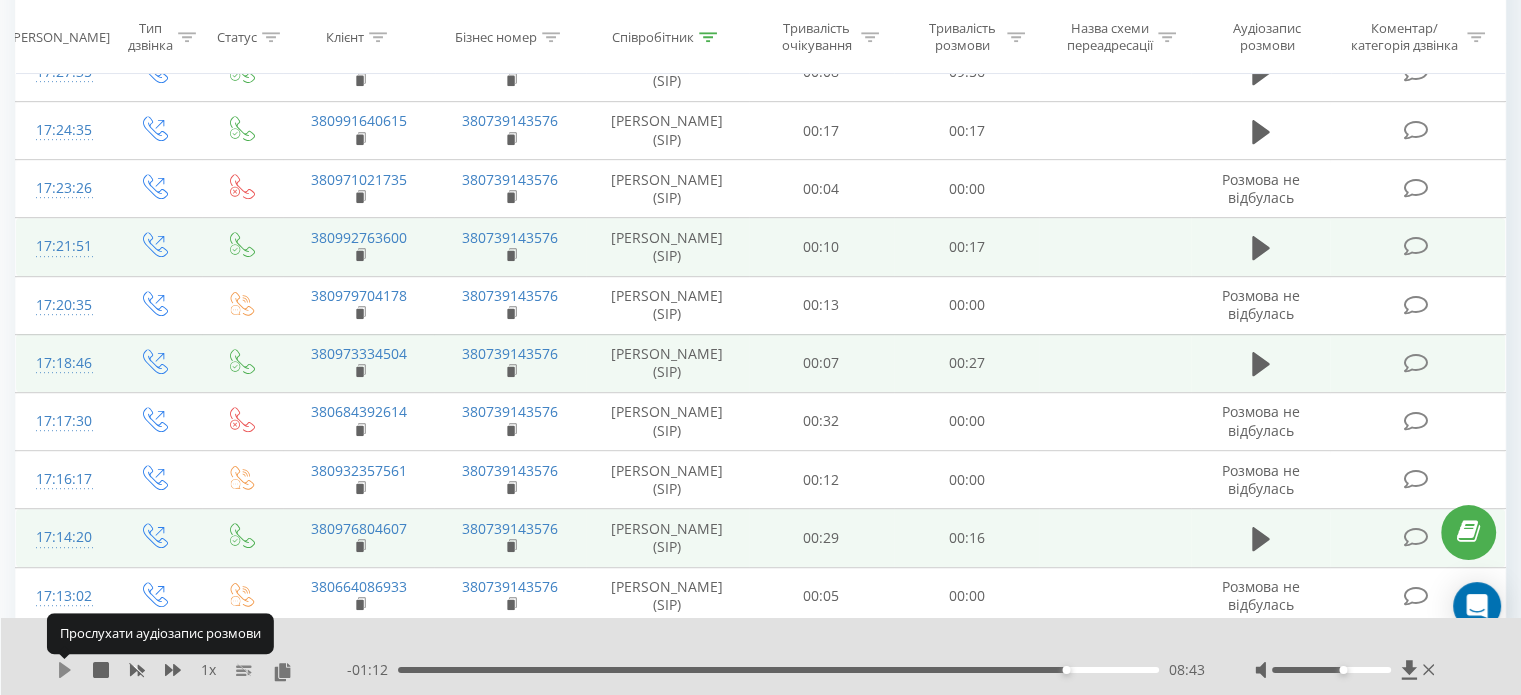 click 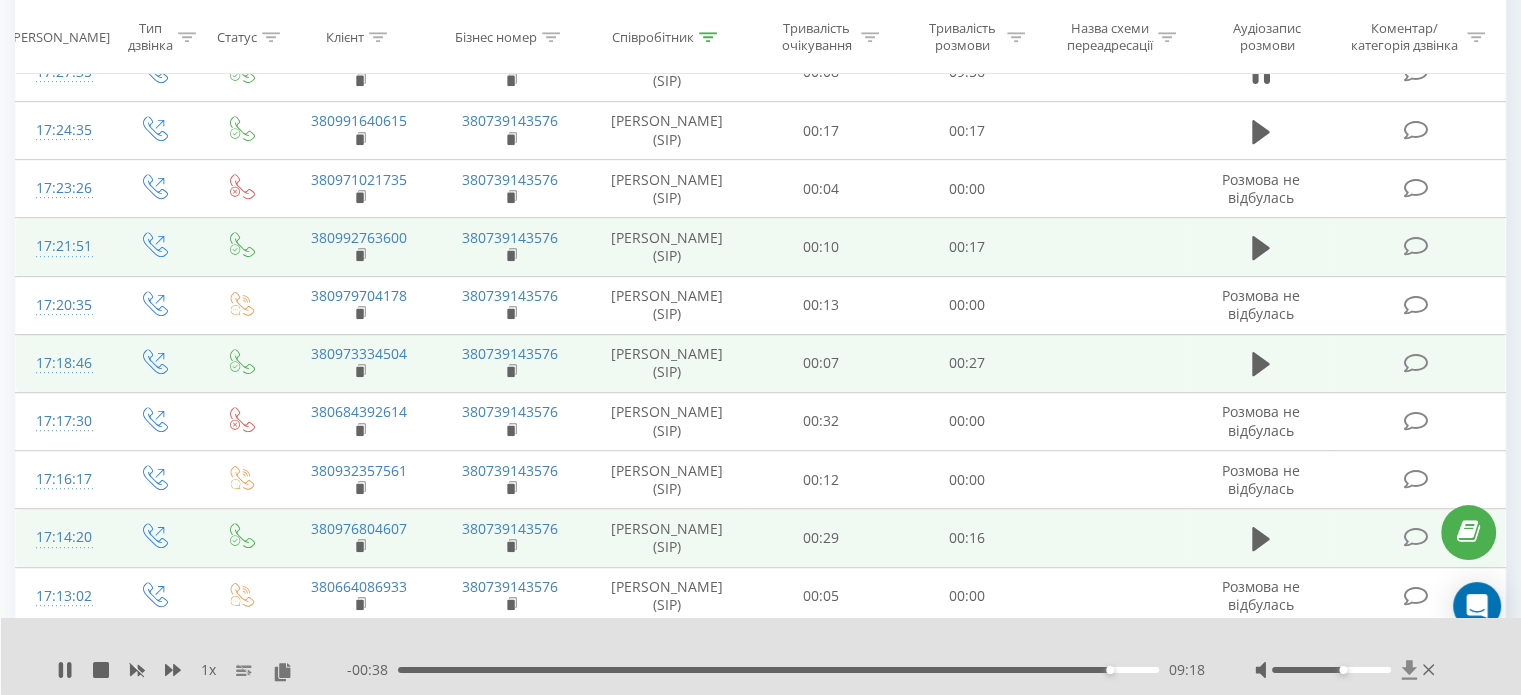 click 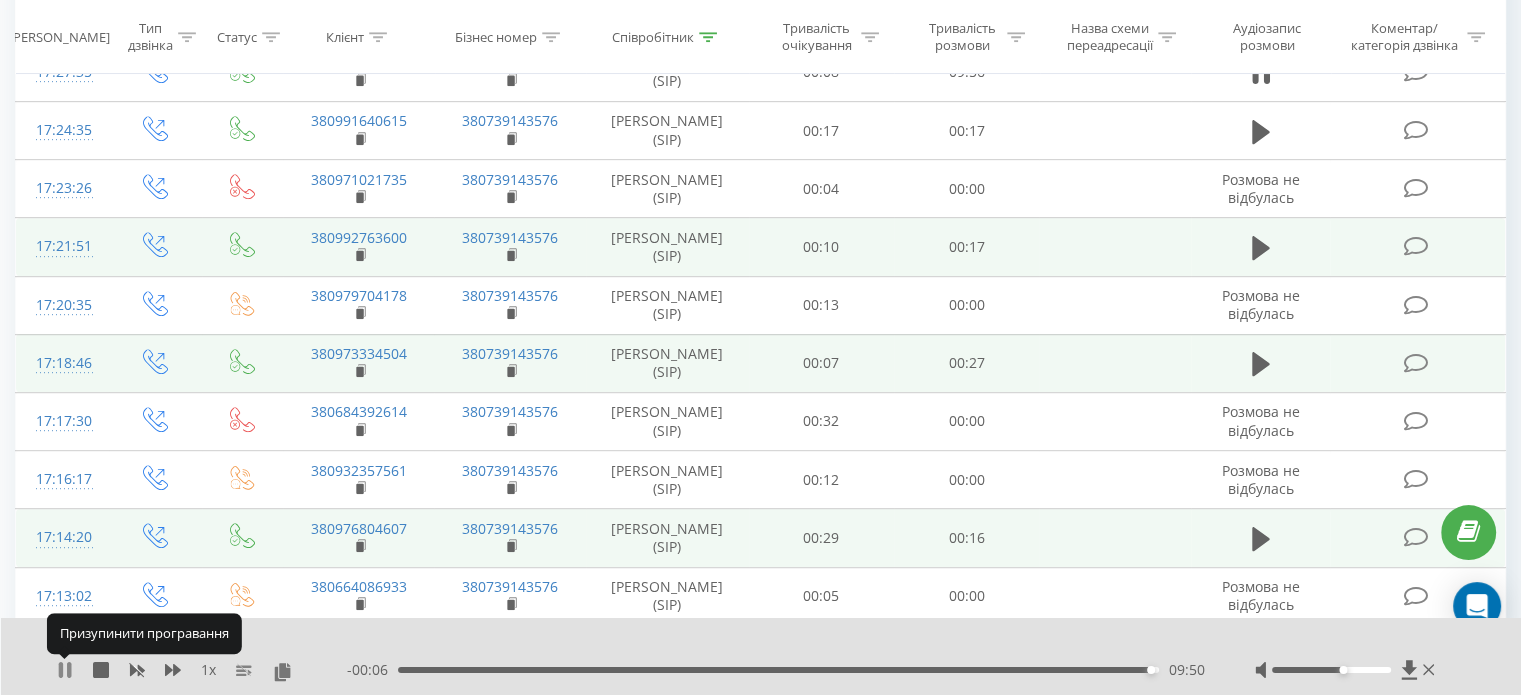 click 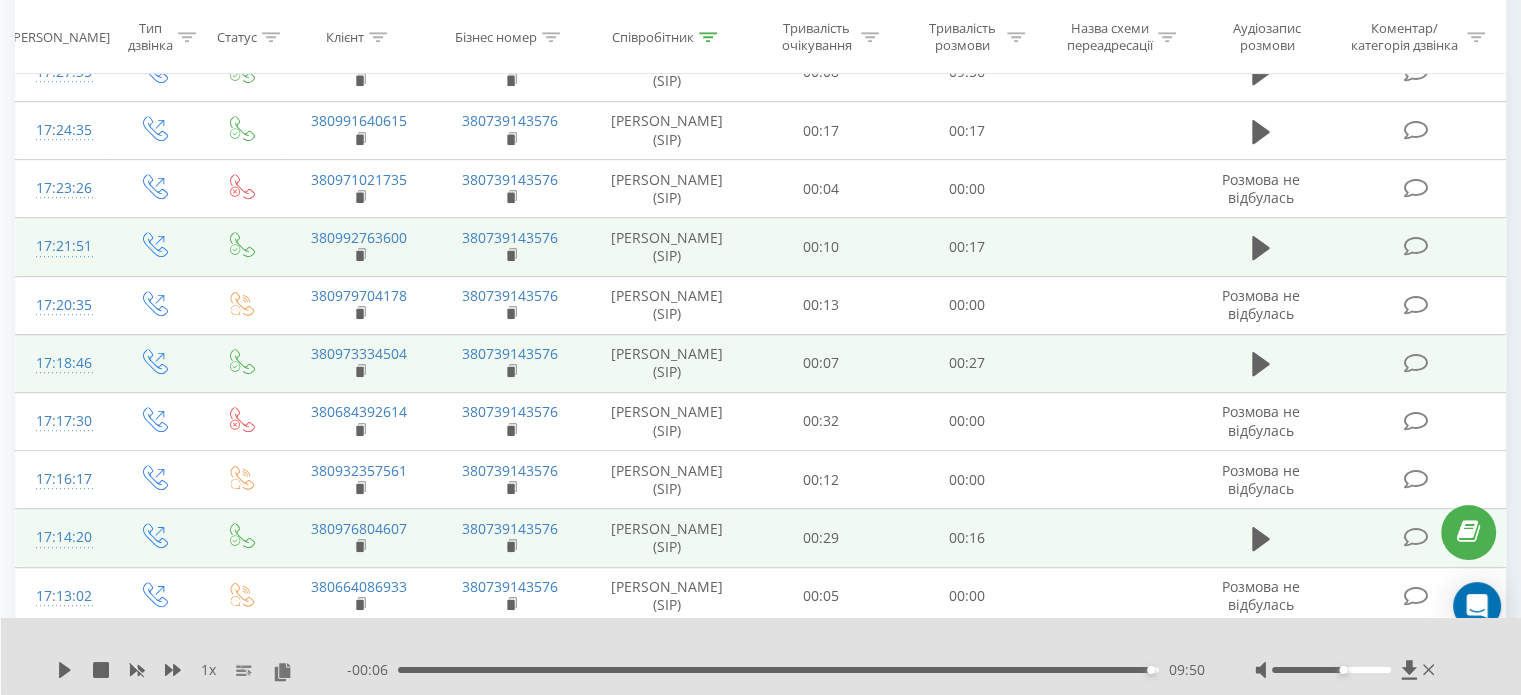 click at bounding box center (748, 644) 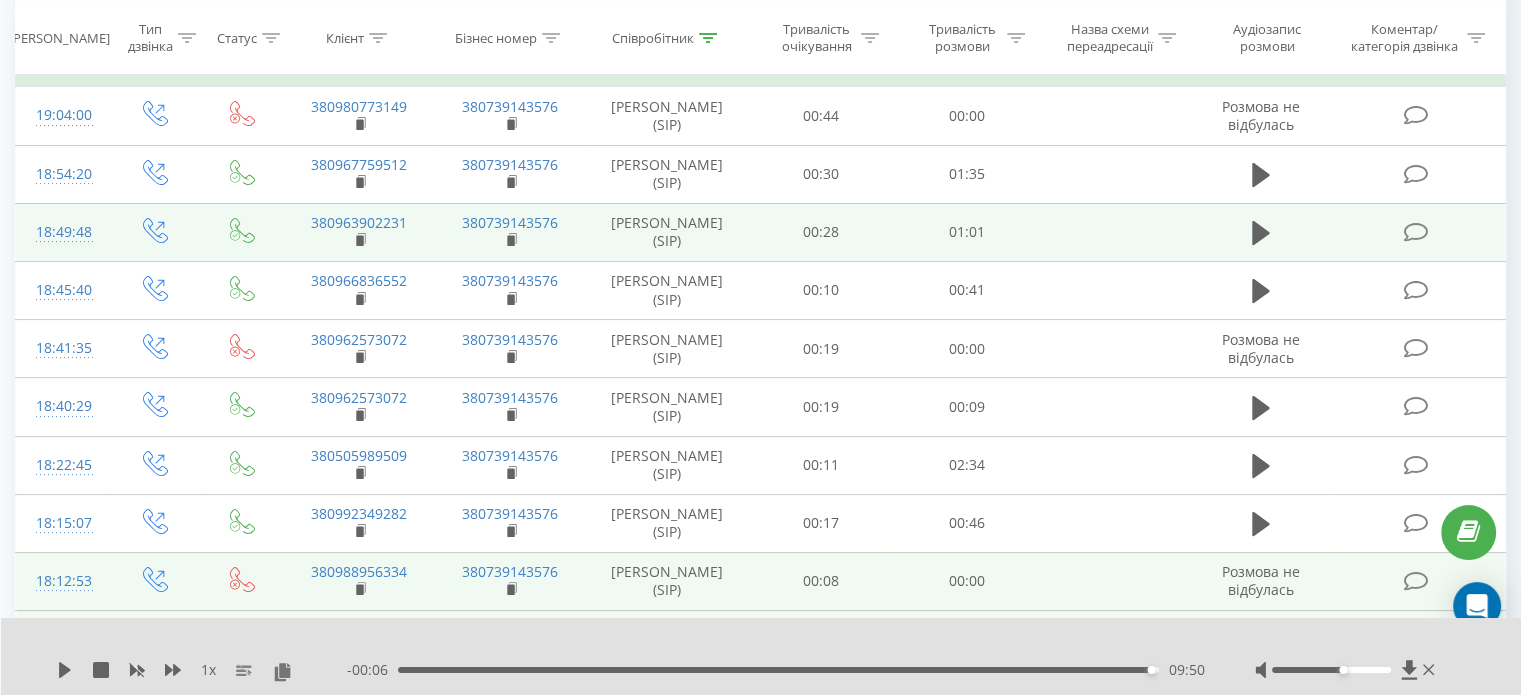 scroll, scrollTop: 0, scrollLeft: 0, axis: both 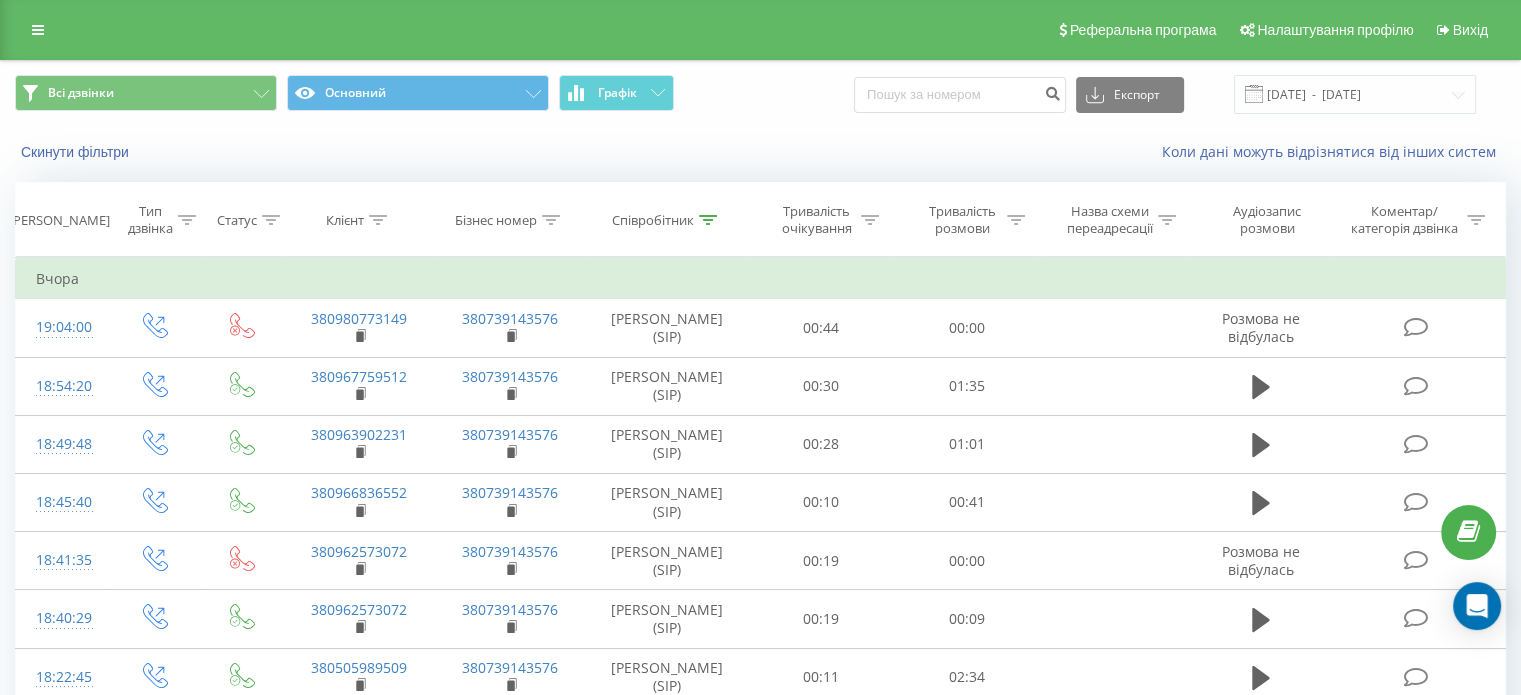 click 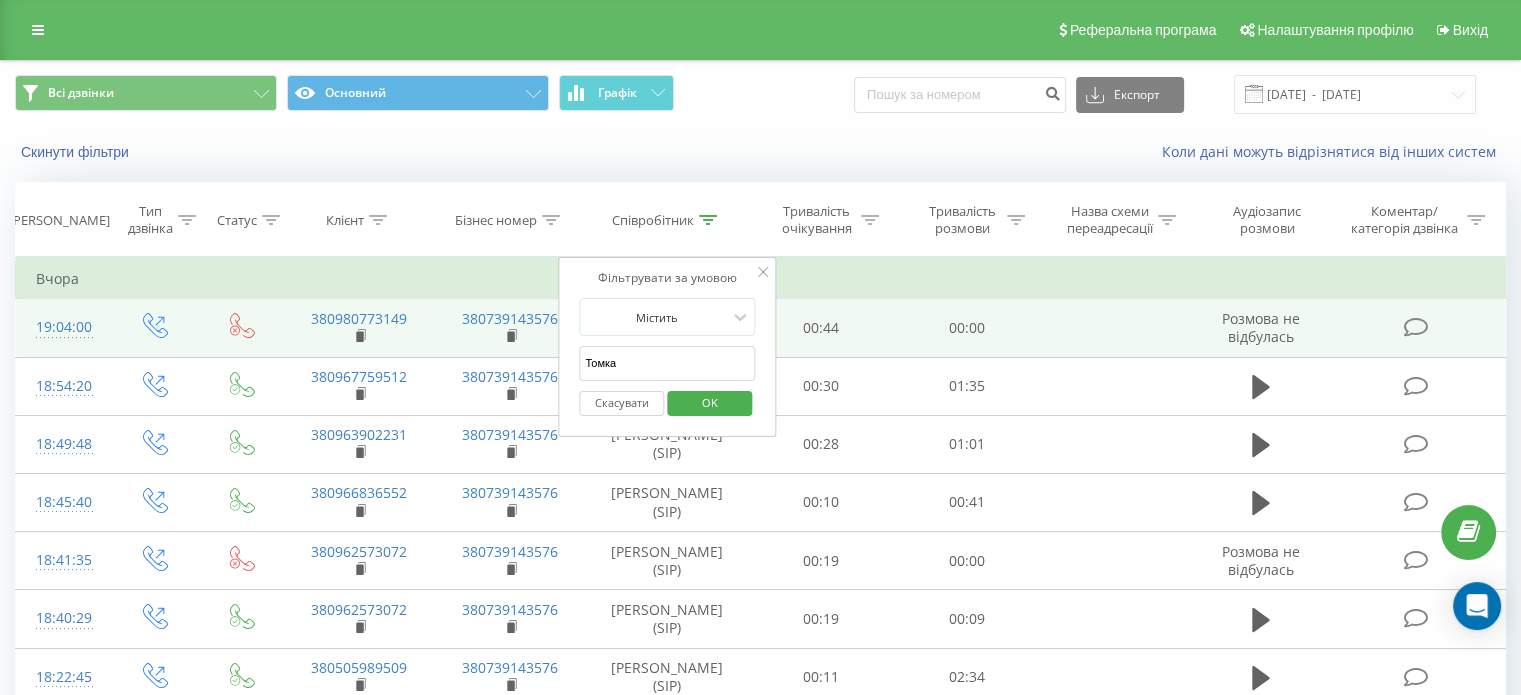 drag, startPoint x: 675, startPoint y: 356, endPoint x: 324, endPoint y: 360, distance: 351.0228 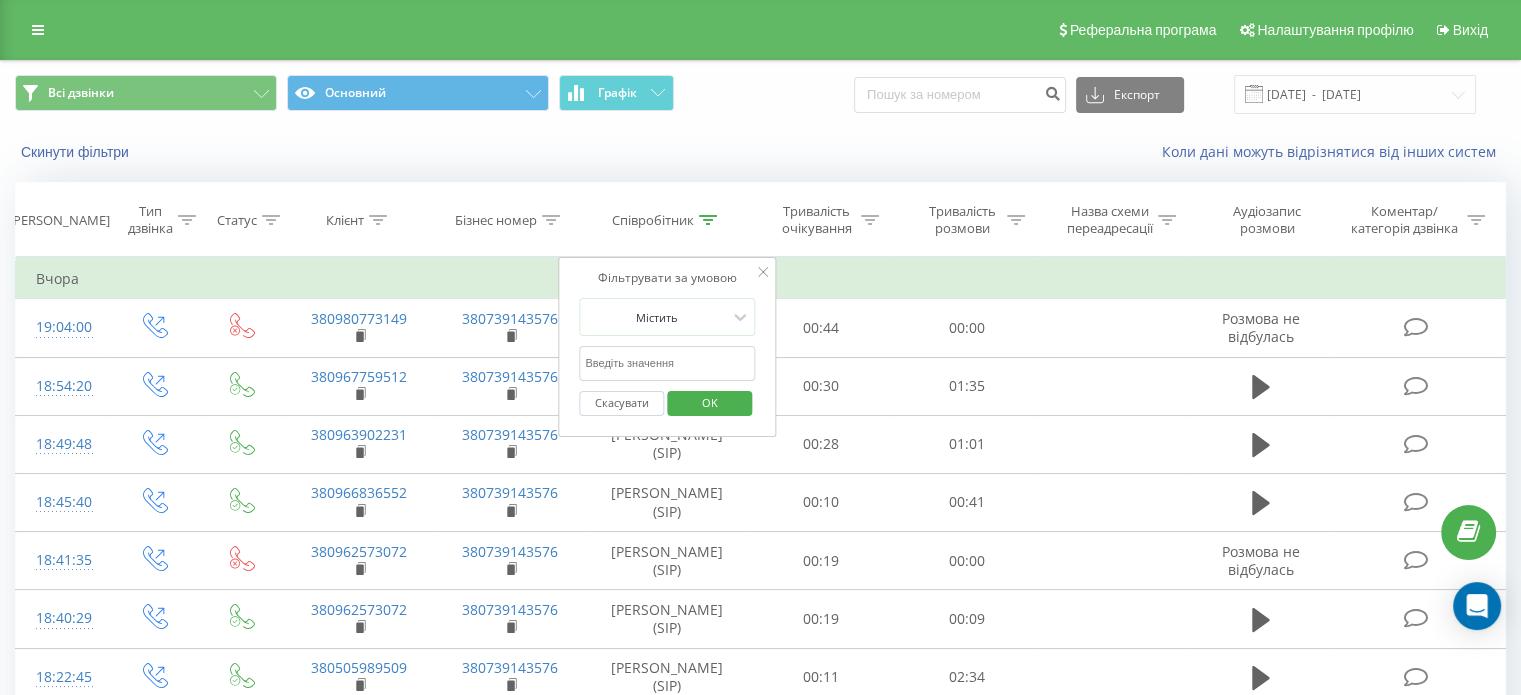 type 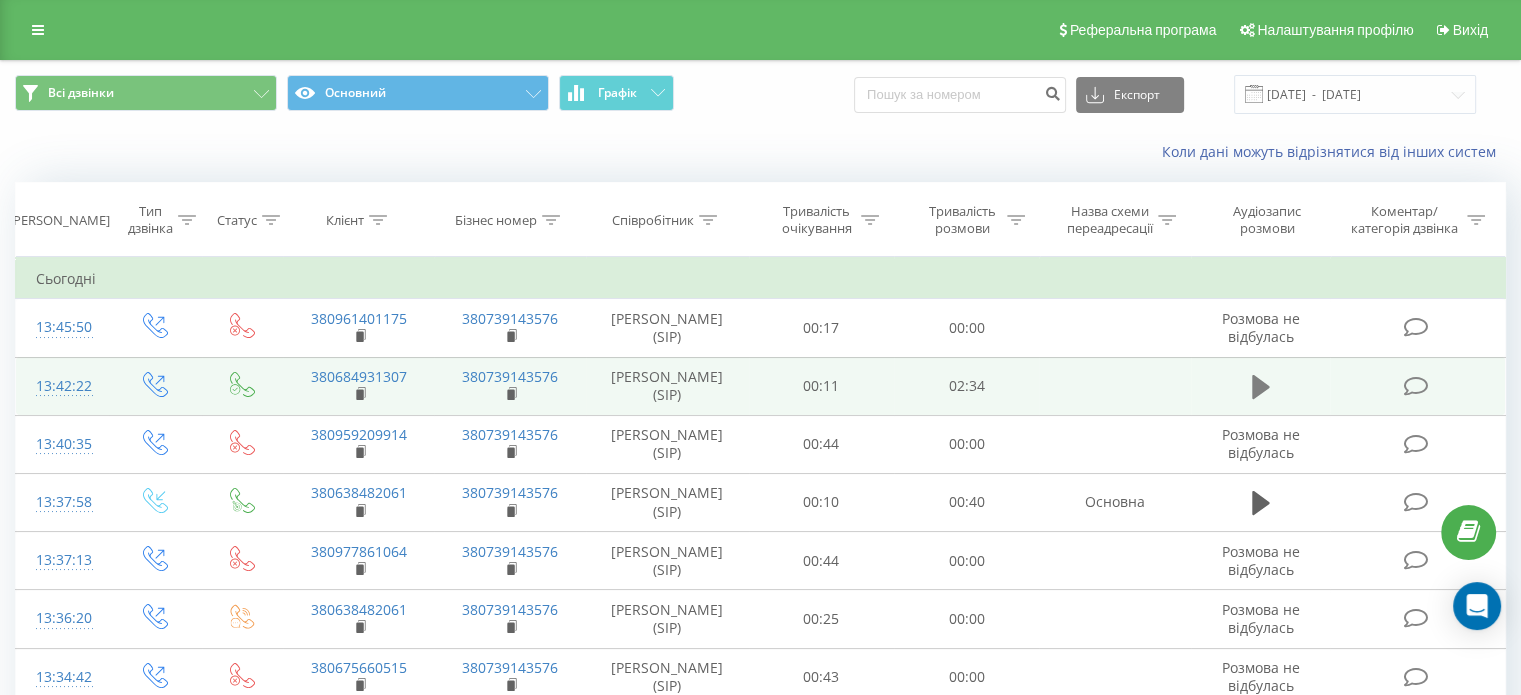 click 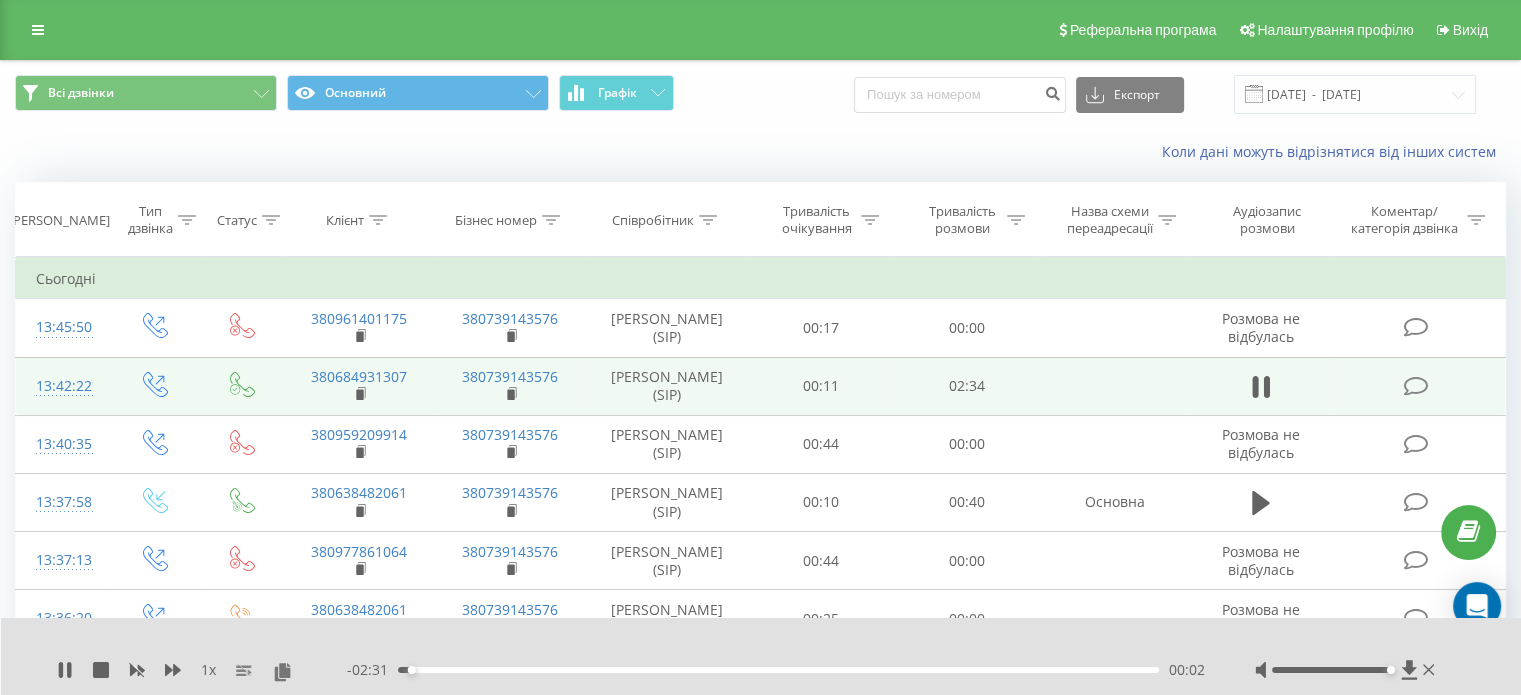 drag, startPoint x: 1348, startPoint y: 670, endPoint x: 1390, endPoint y: 671, distance: 42.0119 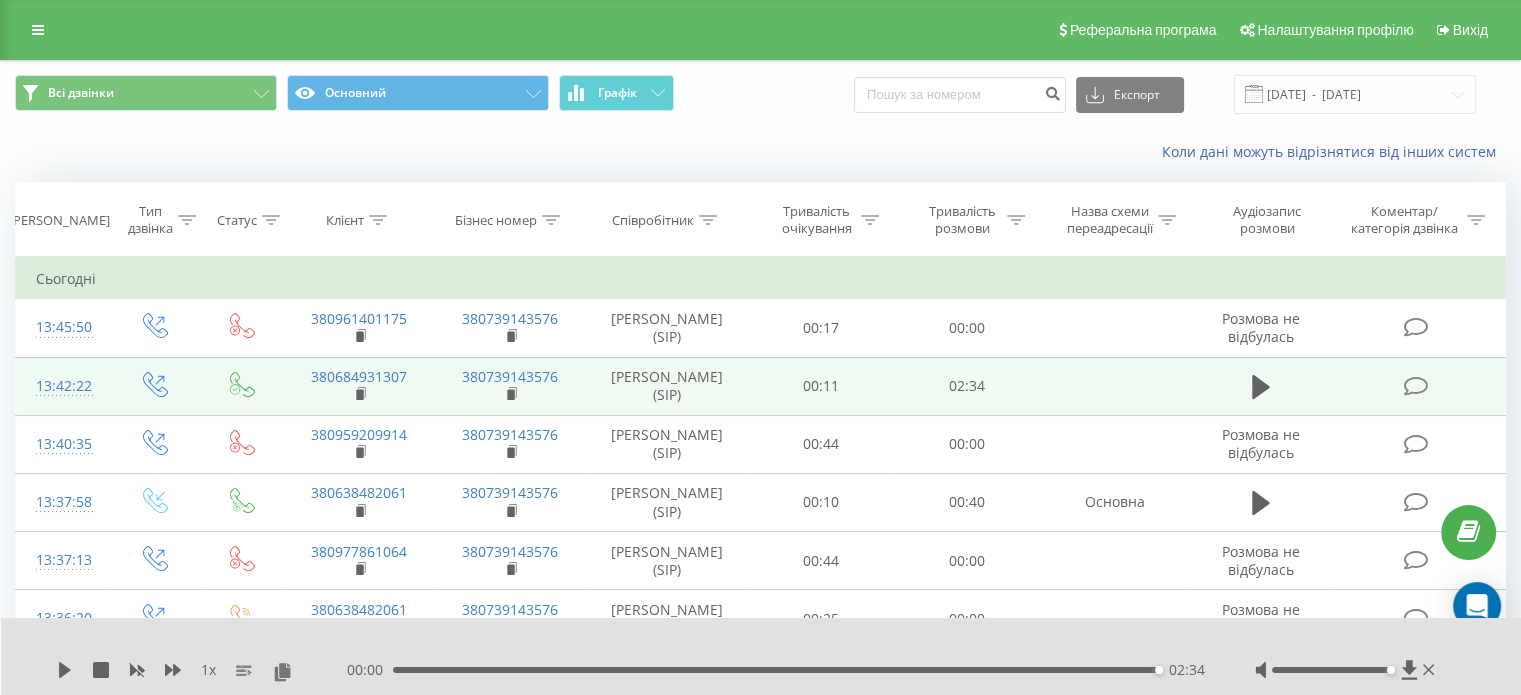 click on "Всі дзвінки Основний Графік Експорт .csv .xls .xlsx [DATE]  -  [DATE]" at bounding box center (760, 94) 